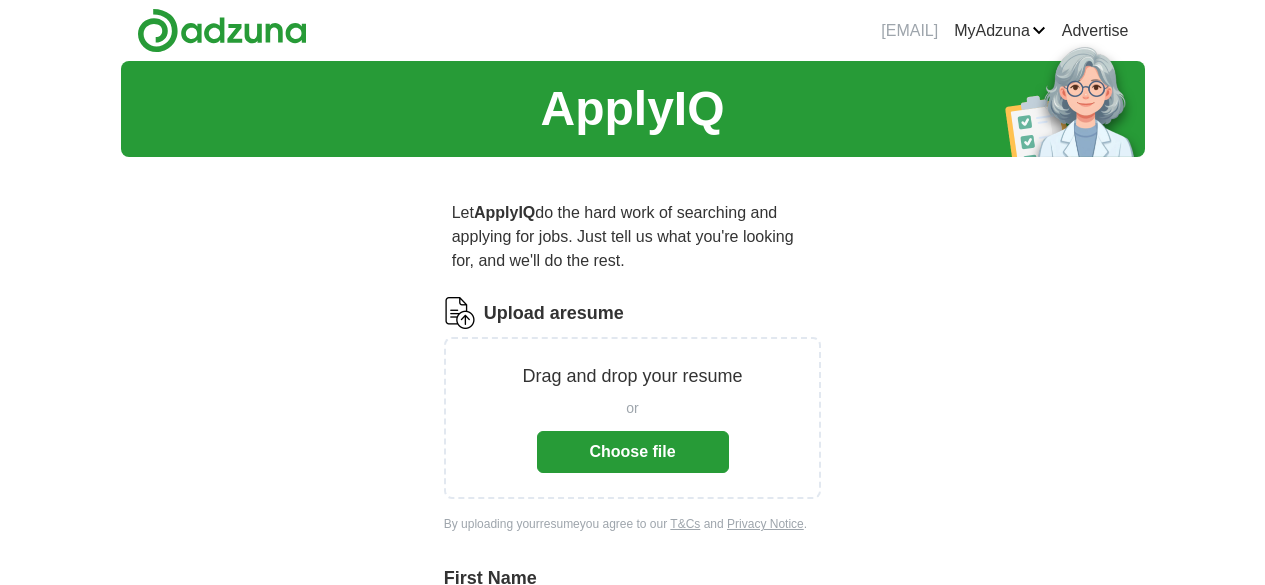scroll, scrollTop: 0, scrollLeft: 0, axis: both 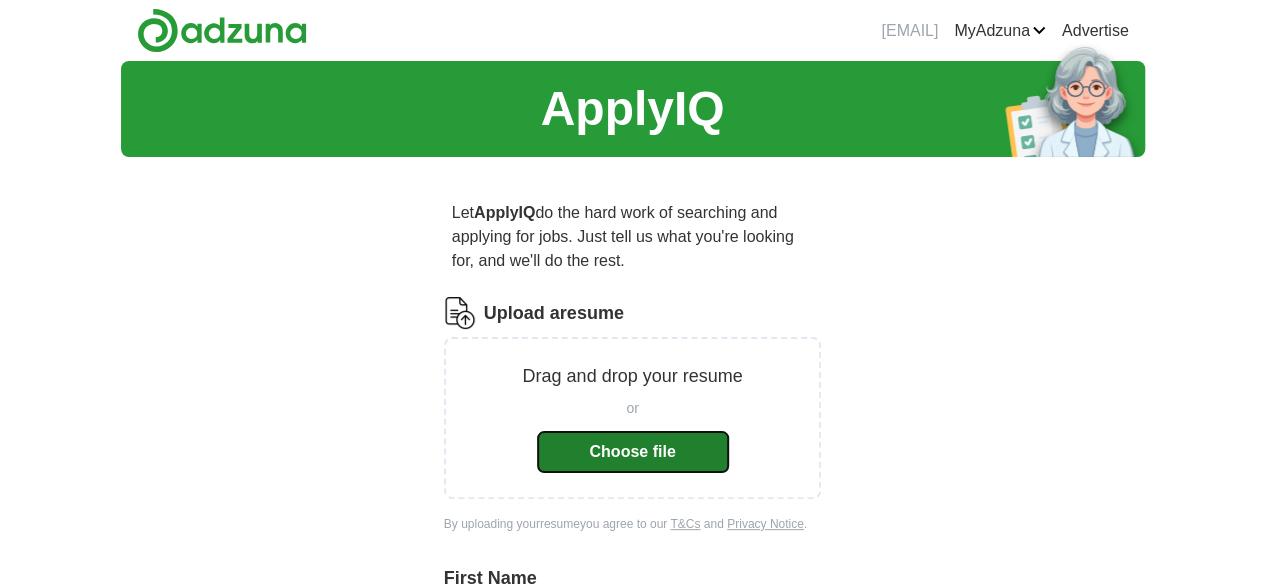 click on "Choose file" at bounding box center [633, 452] 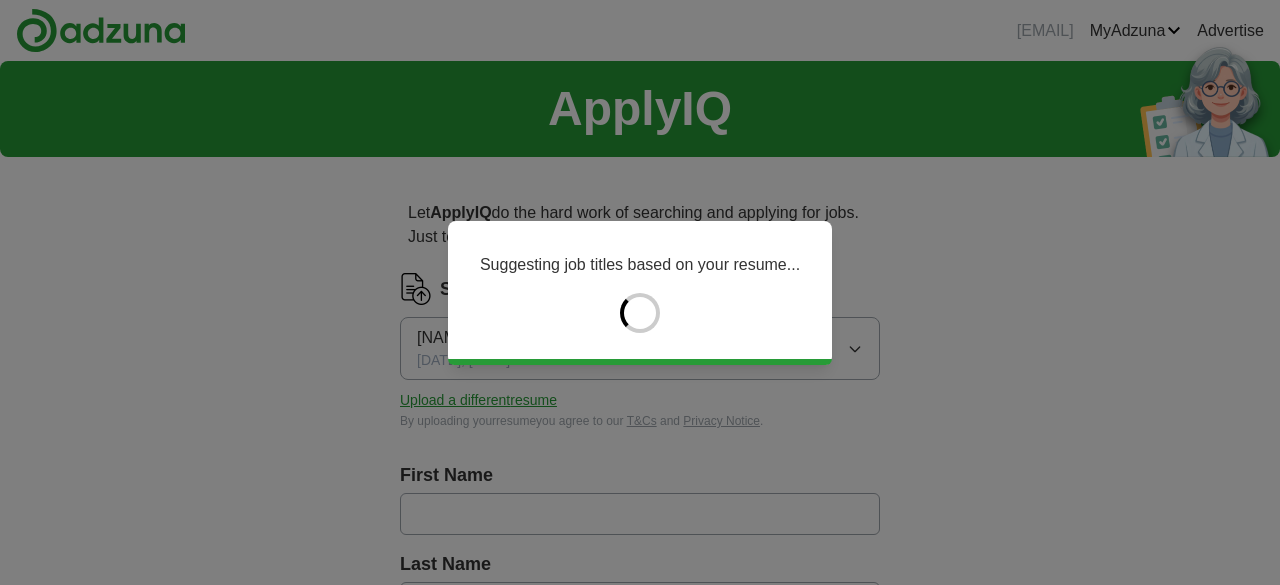type on "*******" 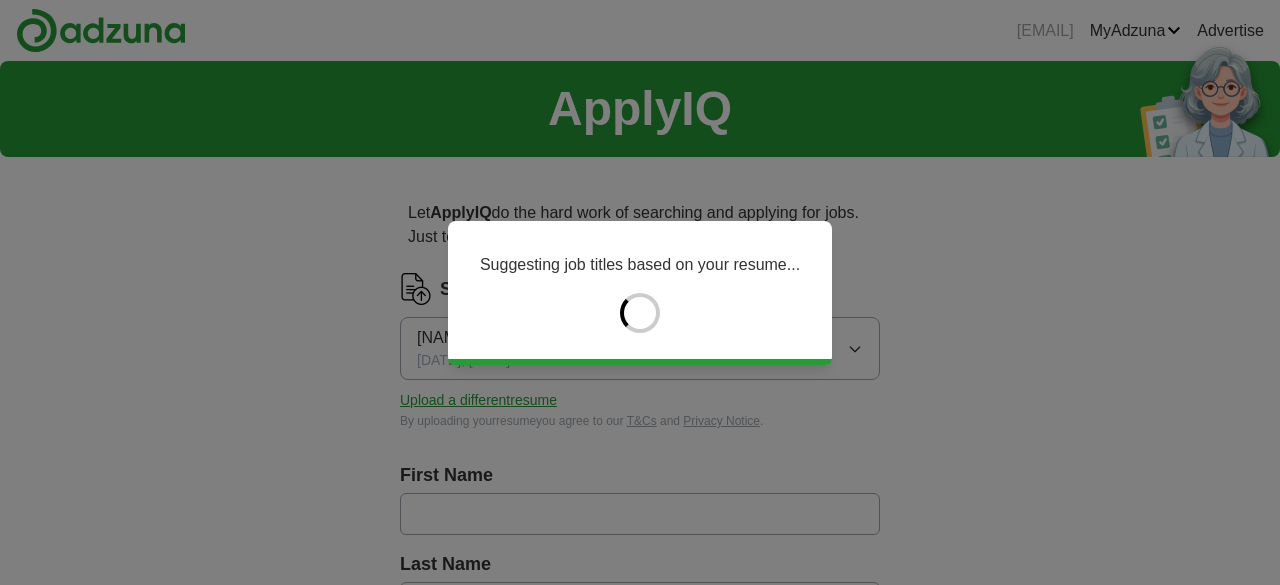 type on "********" 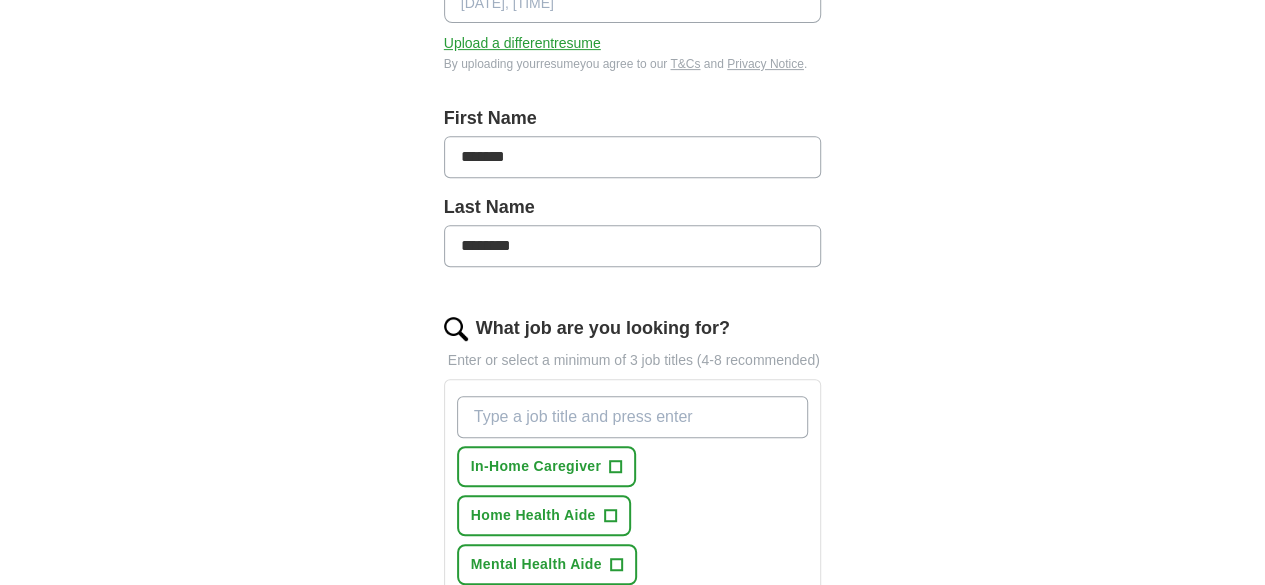 scroll, scrollTop: 382, scrollLeft: 0, axis: vertical 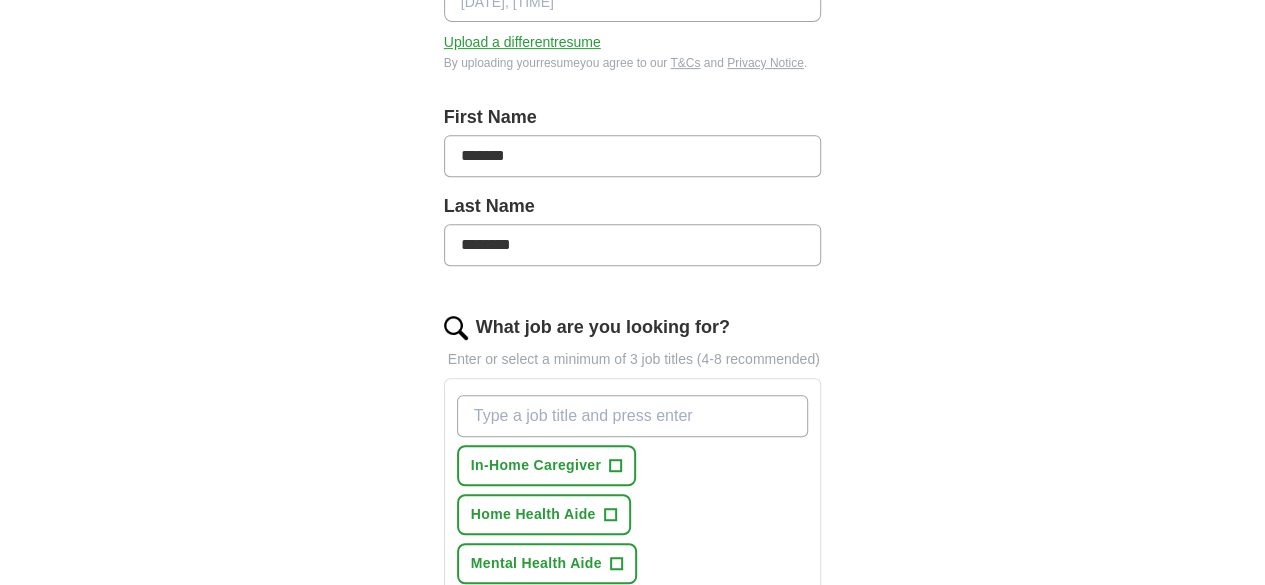 click on "What job are you looking for?" at bounding box center [633, 416] 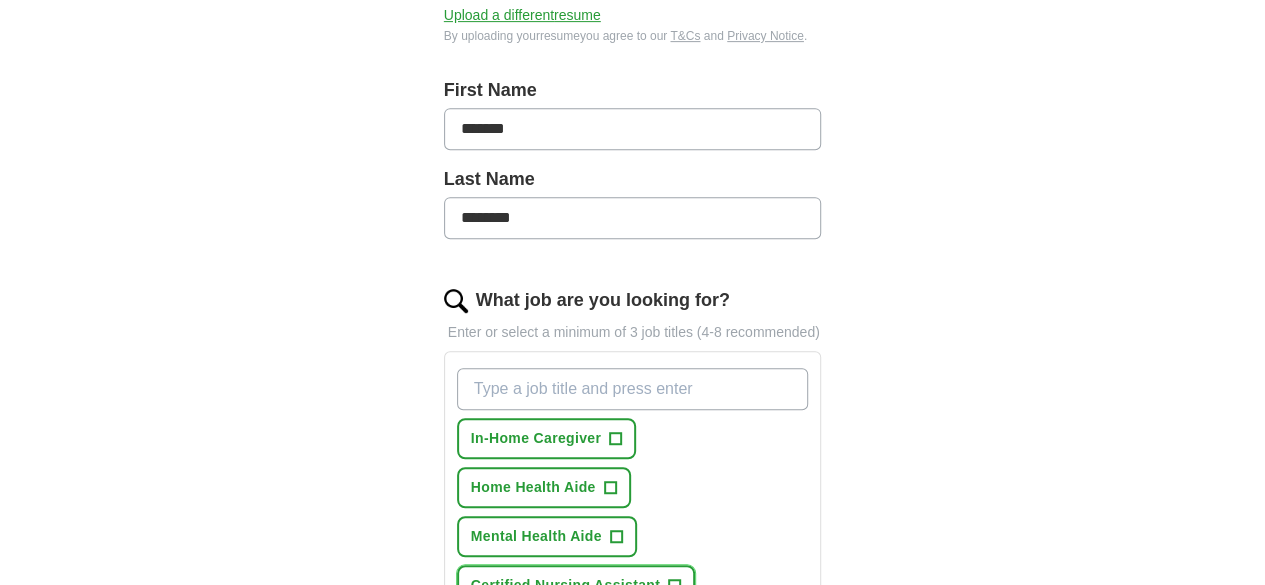 click on "Certified Nursing Assistant" at bounding box center (565, 585) 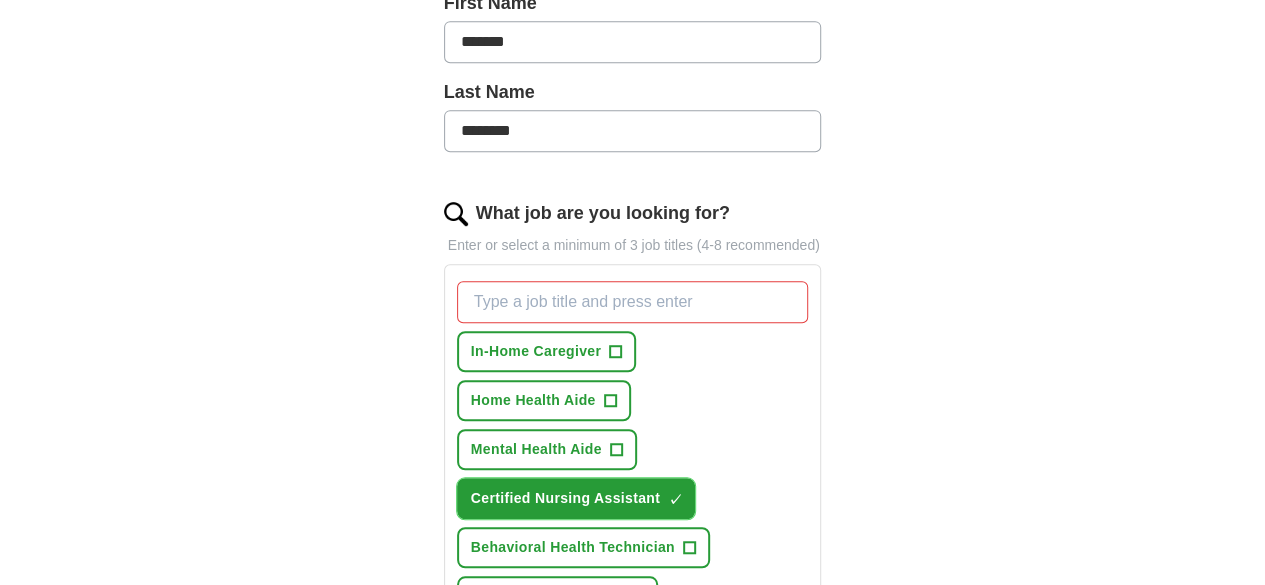 scroll, scrollTop: 497, scrollLeft: 0, axis: vertical 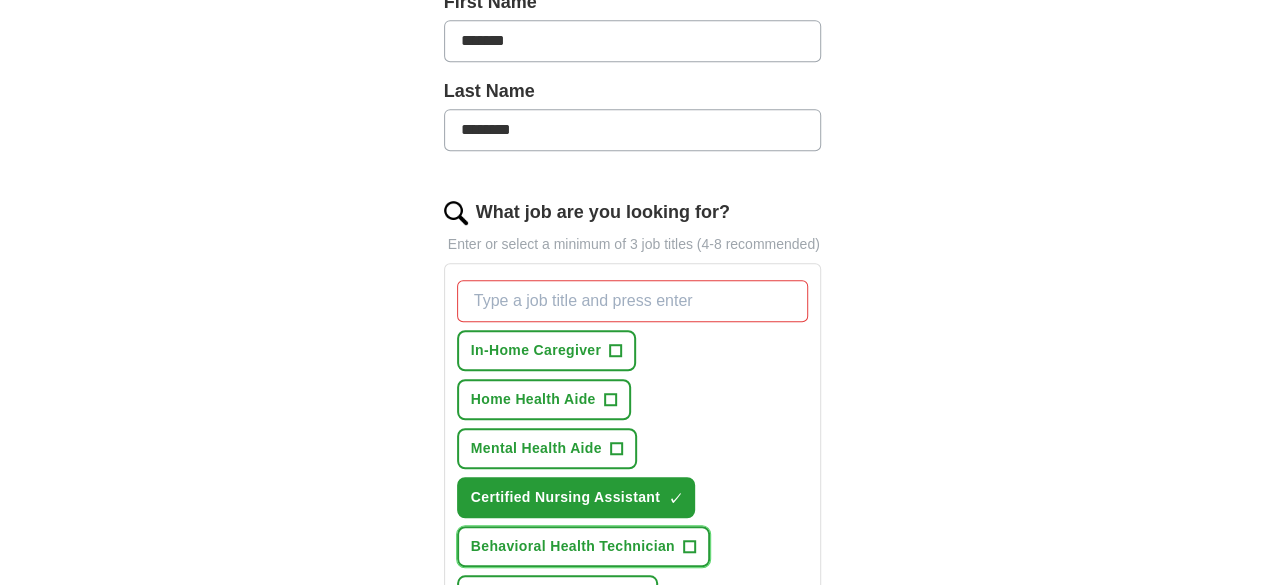click on "Behavioral Health Technician" at bounding box center (573, 546) 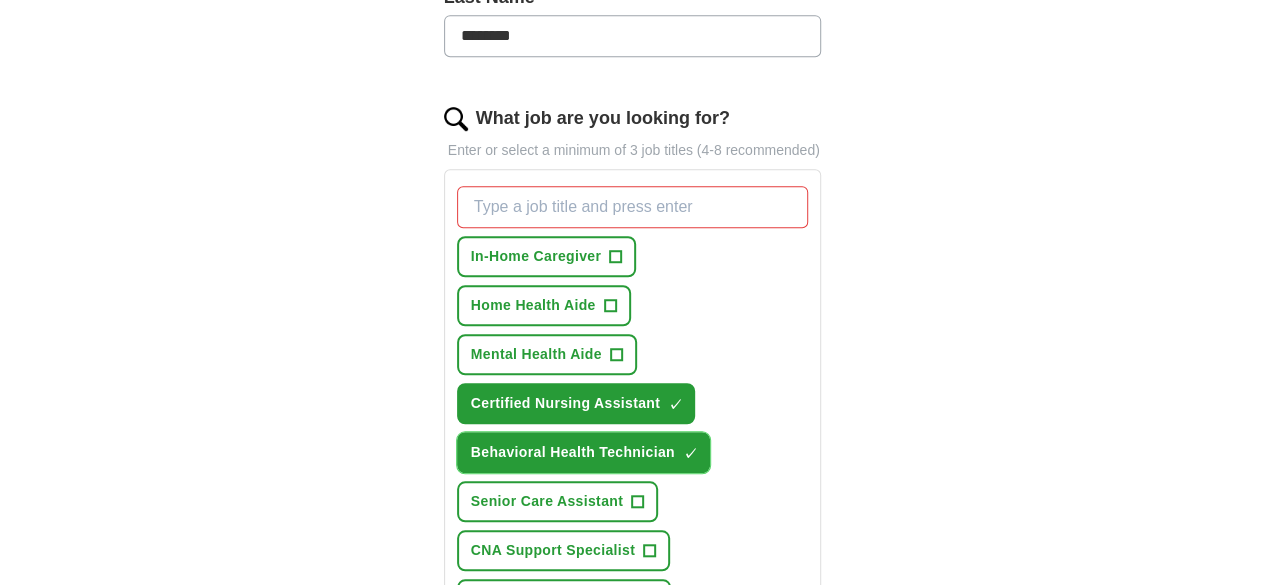 scroll, scrollTop: 592, scrollLeft: 0, axis: vertical 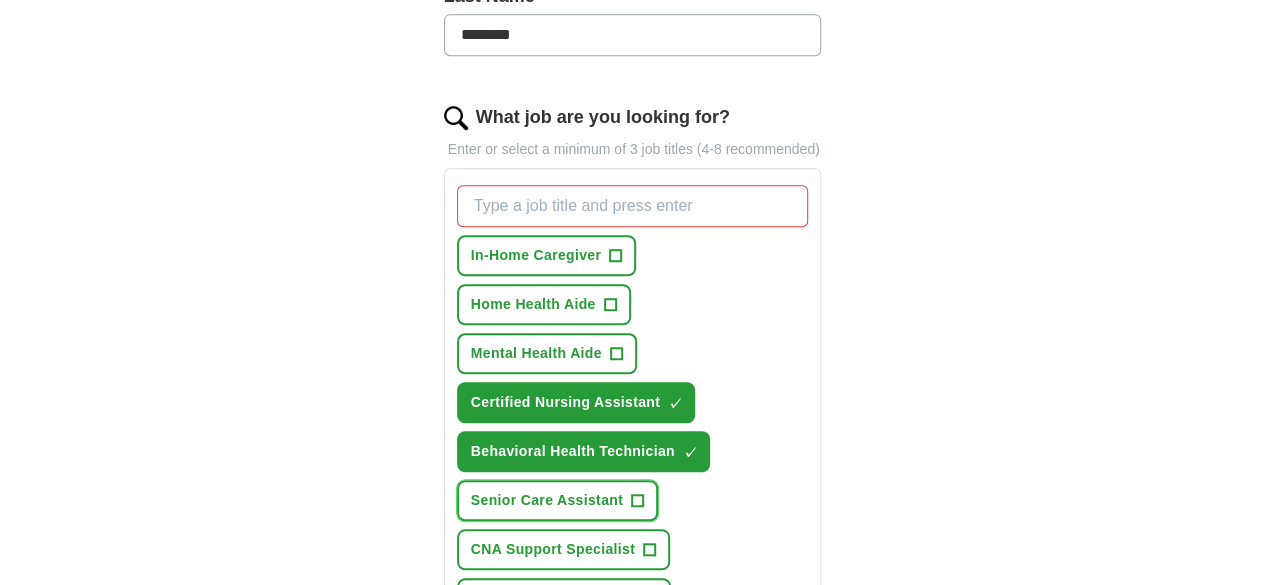 click on "Senior Care Assistant" at bounding box center (547, 500) 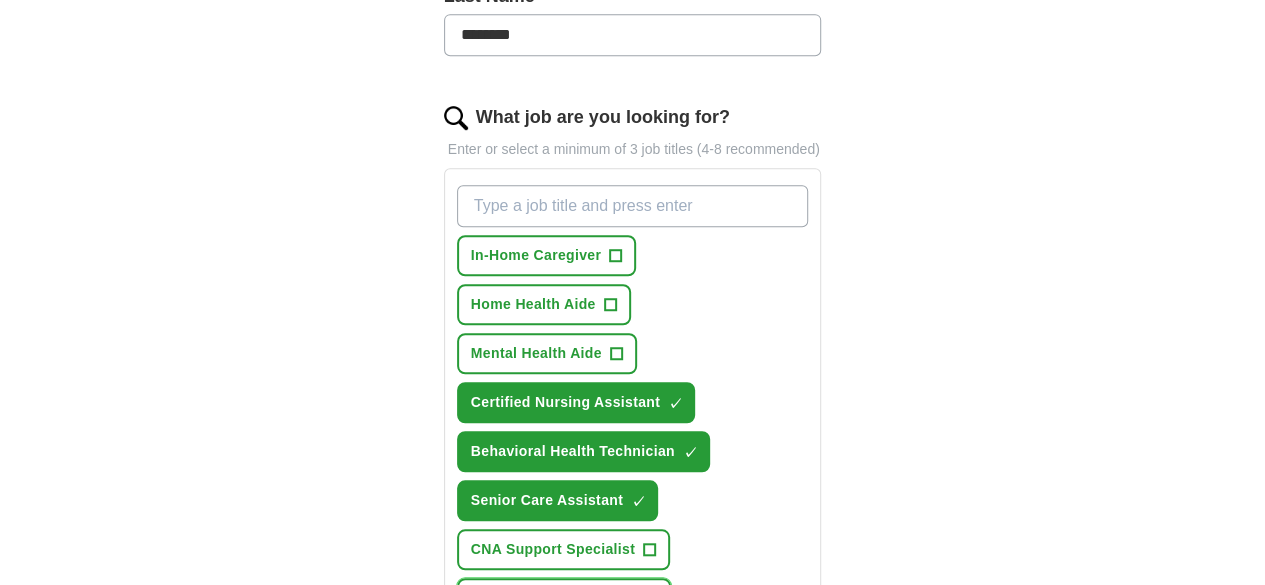 click on "Patient Care Technician" at bounding box center [554, 598] 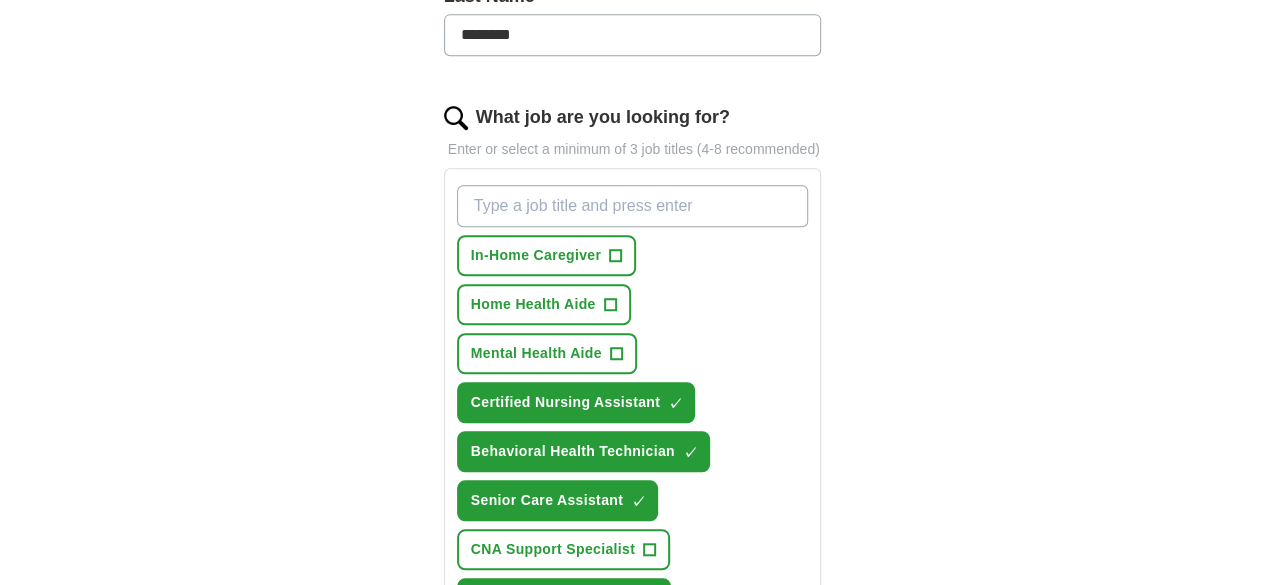 click on "CNA - Behavioral Health" at bounding box center [555, 647] 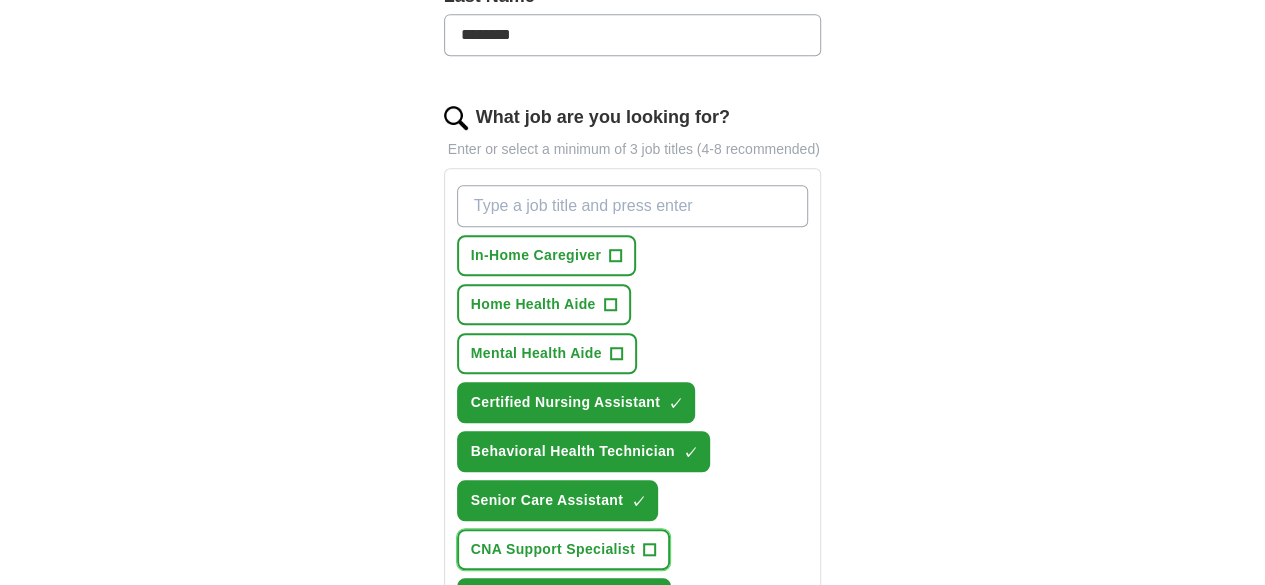 click on "CNA Support Specialist" at bounding box center (553, 549) 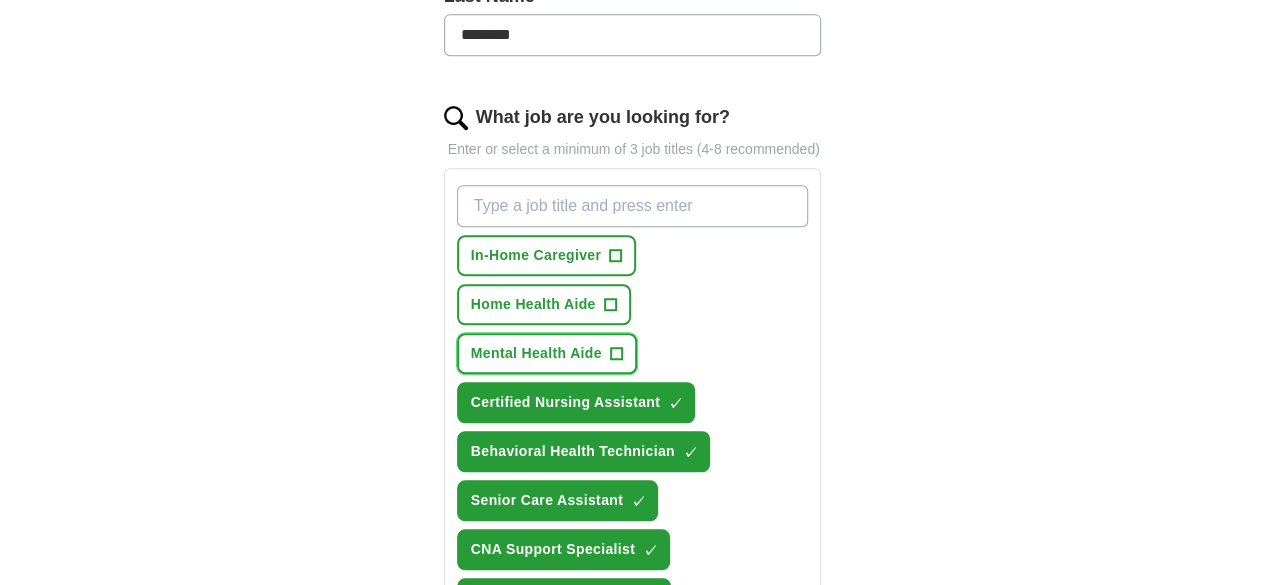 click on "Mental Health Aide" at bounding box center [536, 353] 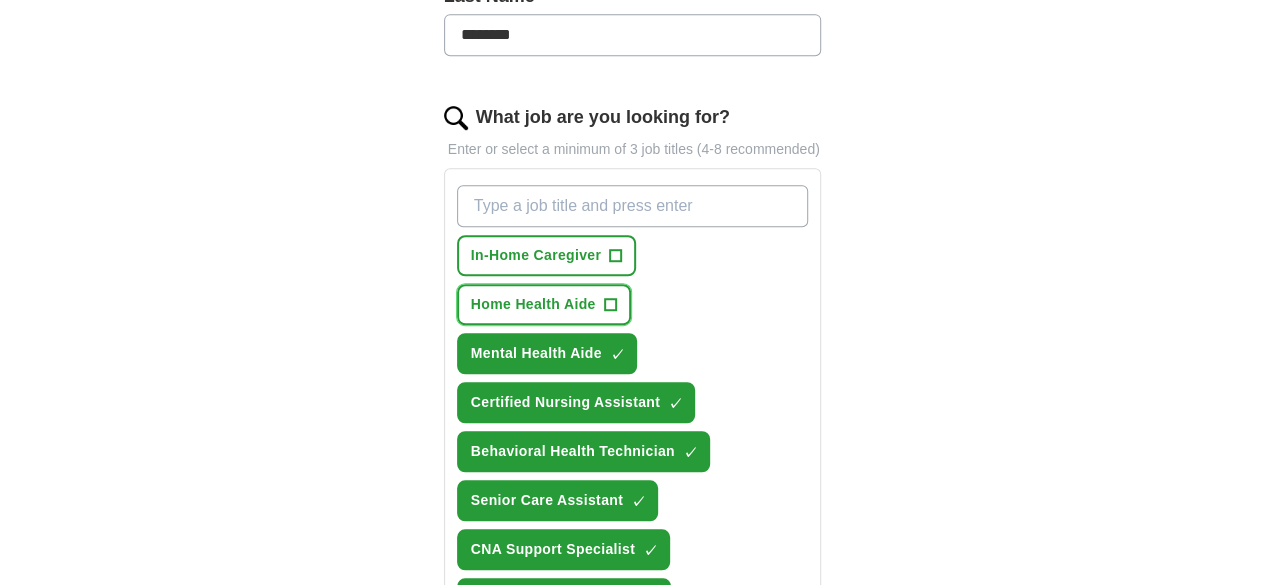 click on "Home Health Aide" at bounding box center (533, 304) 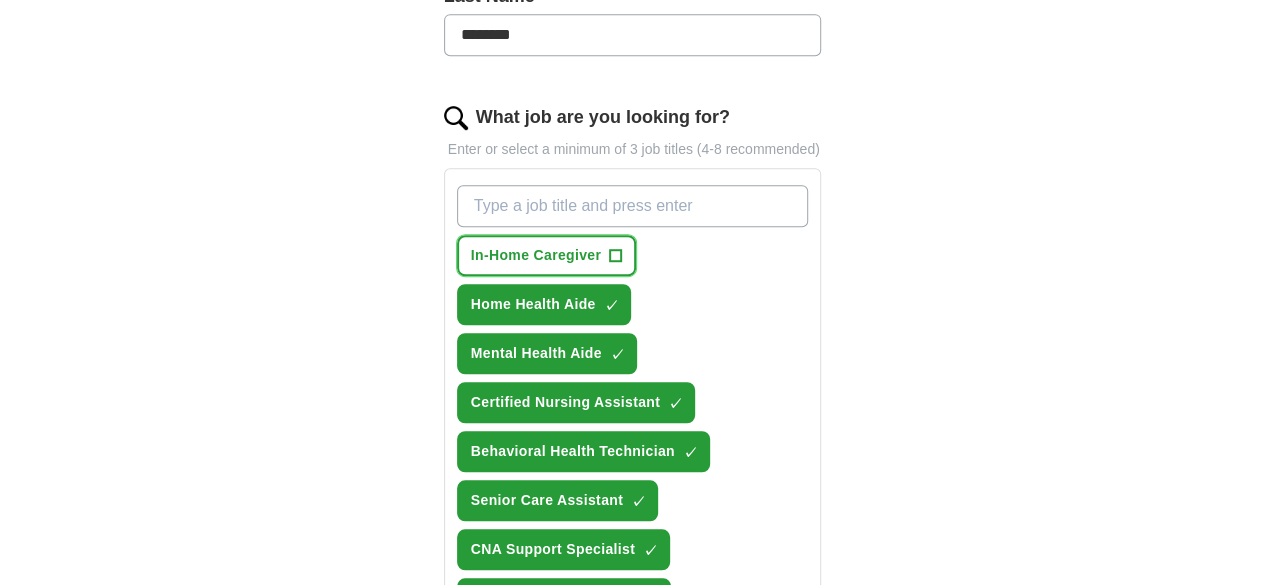 click on "In-Home Caregiver" at bounding box center (536, 255) 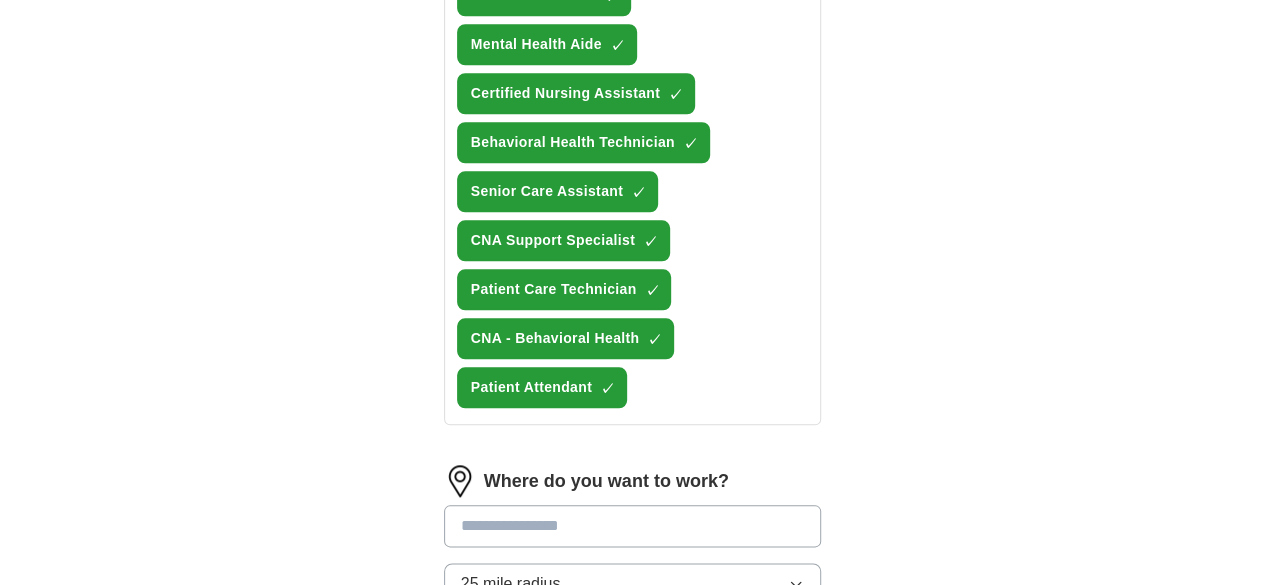 scroll, scrollTop: 902, scrollLeft: 0, axis: vertical 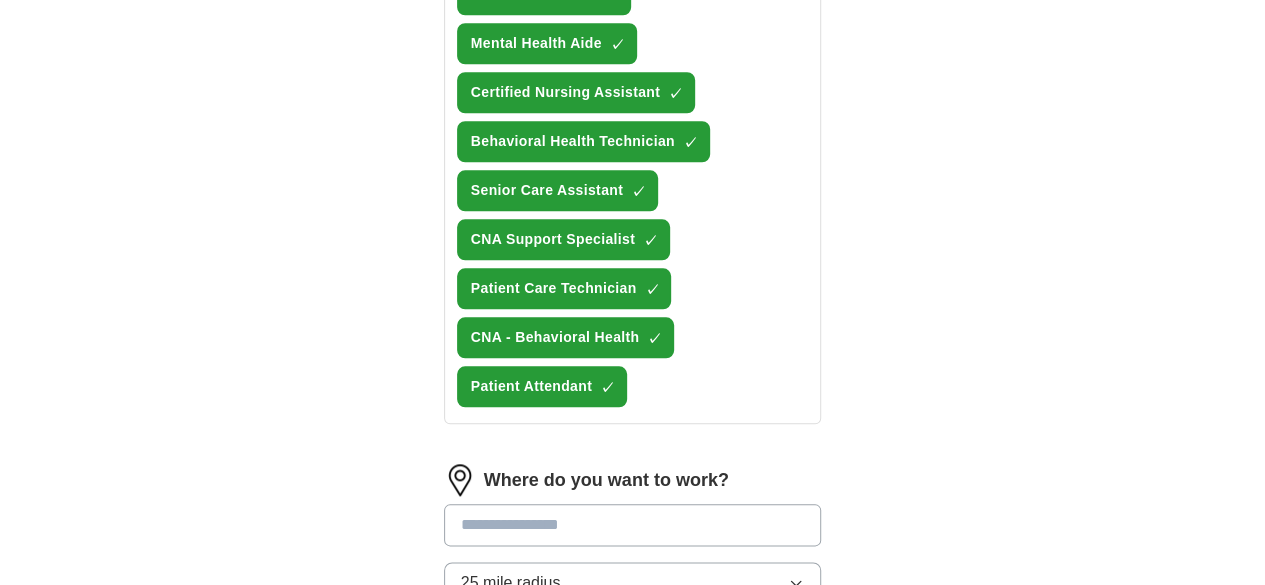 click at bounding box center [633, 525] 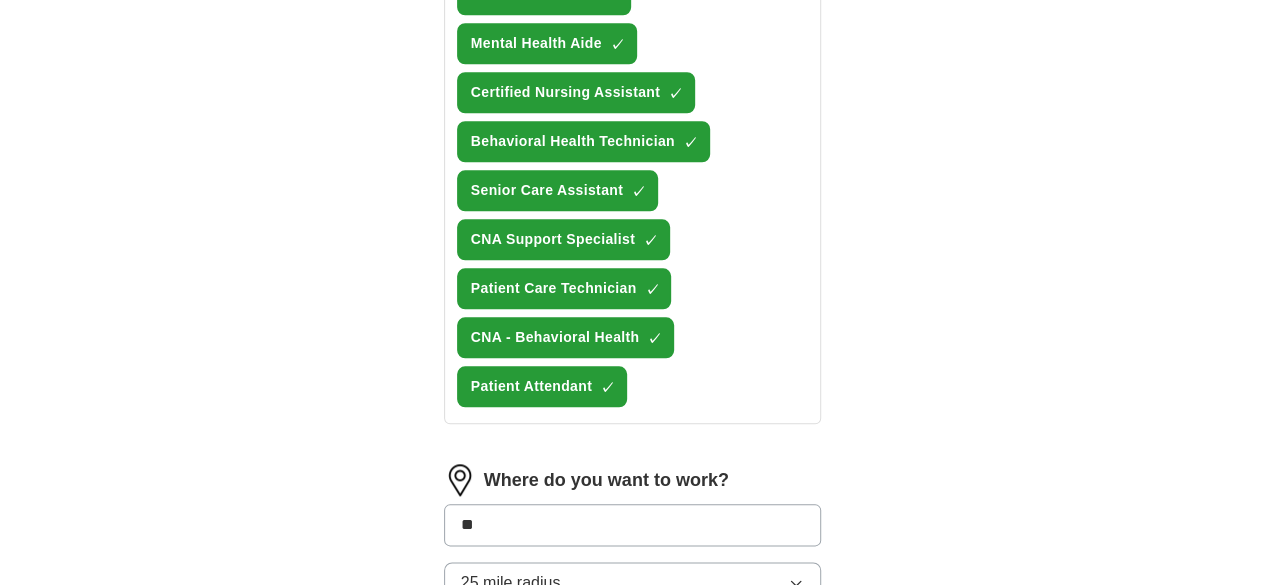 type on "***" 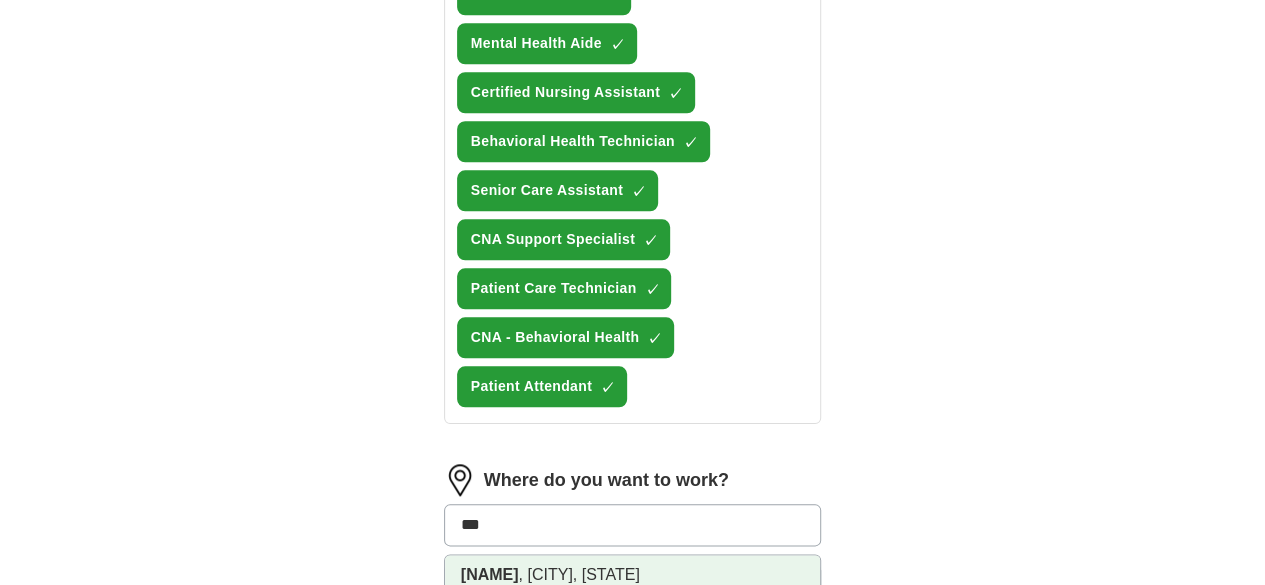 click on "[NAME] [CITY], [STATE]" at bounding box center [633, 575] 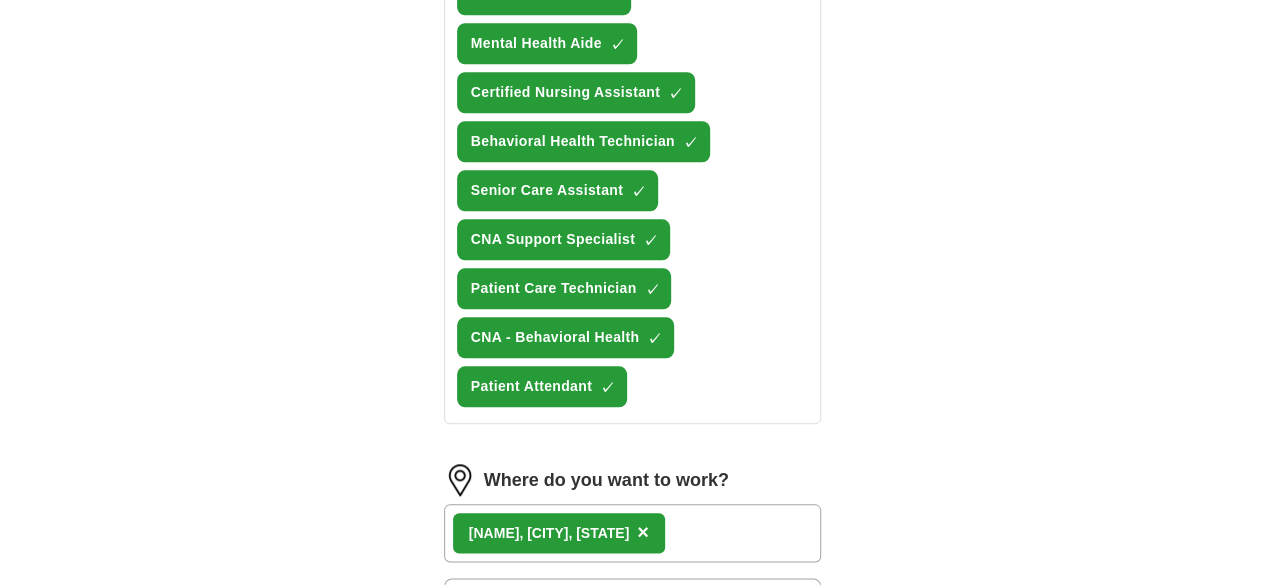 click on "Start applying for jobs" at bounding box center (633, 713) 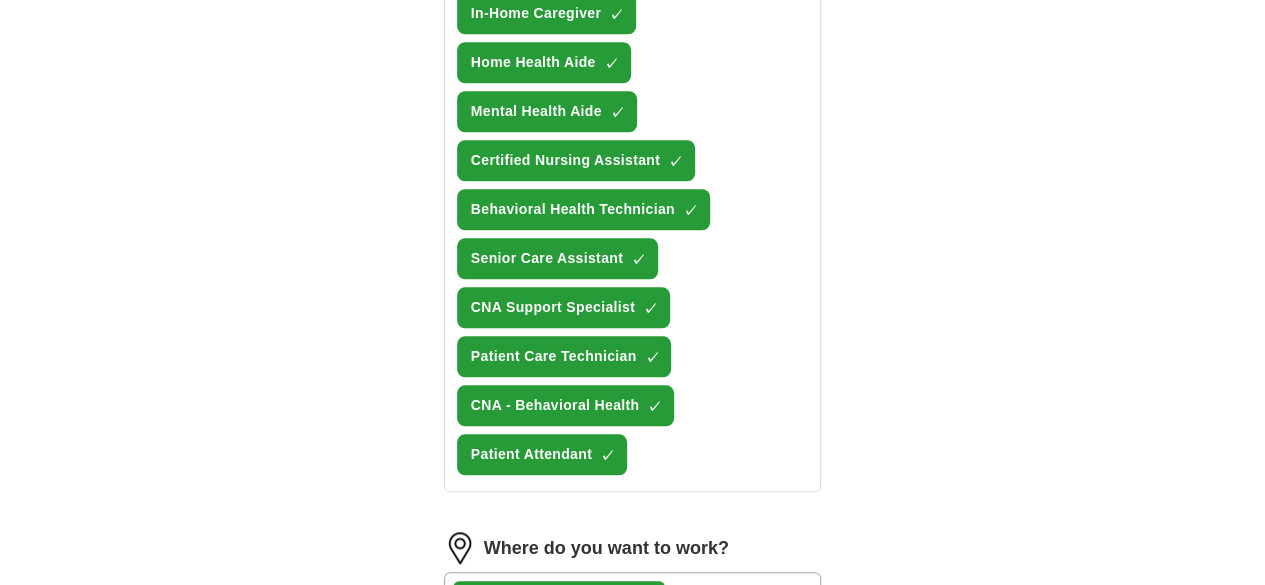 select on "**" 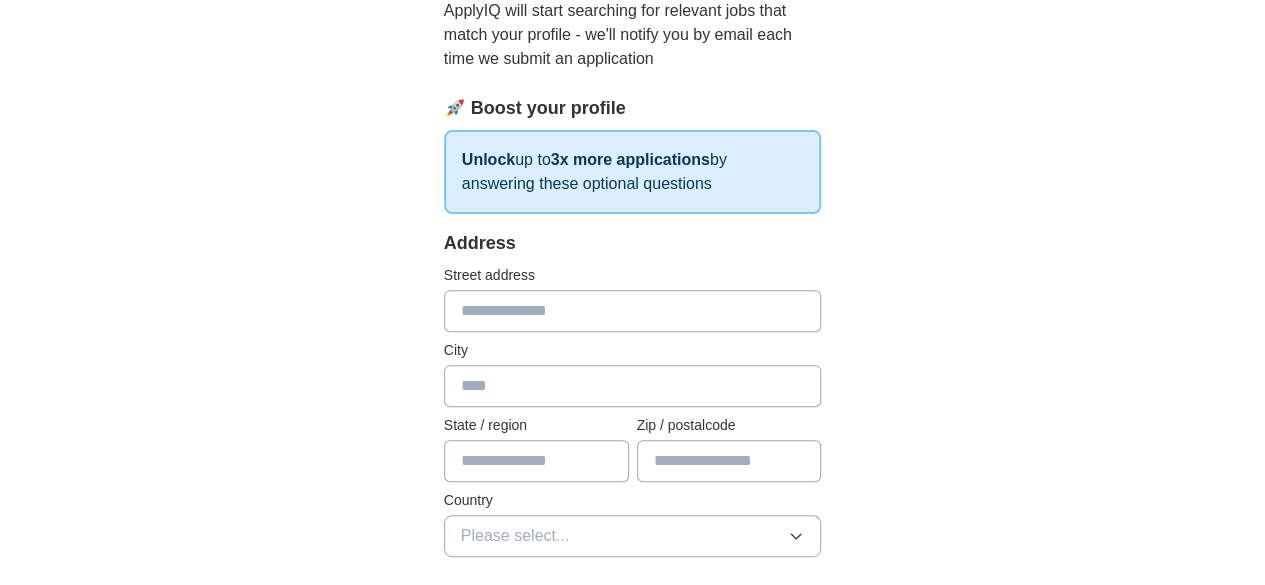 scroll, scrollTop: 226, scrollLeft: 0, axis: vertical 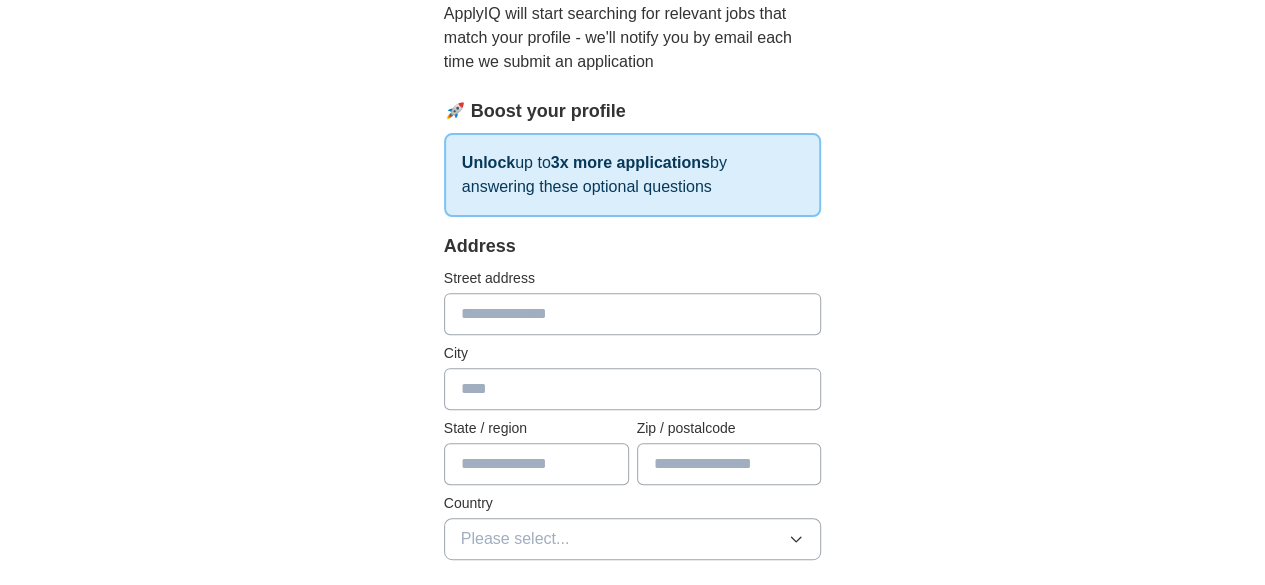 click at bounding box center [633, 314] 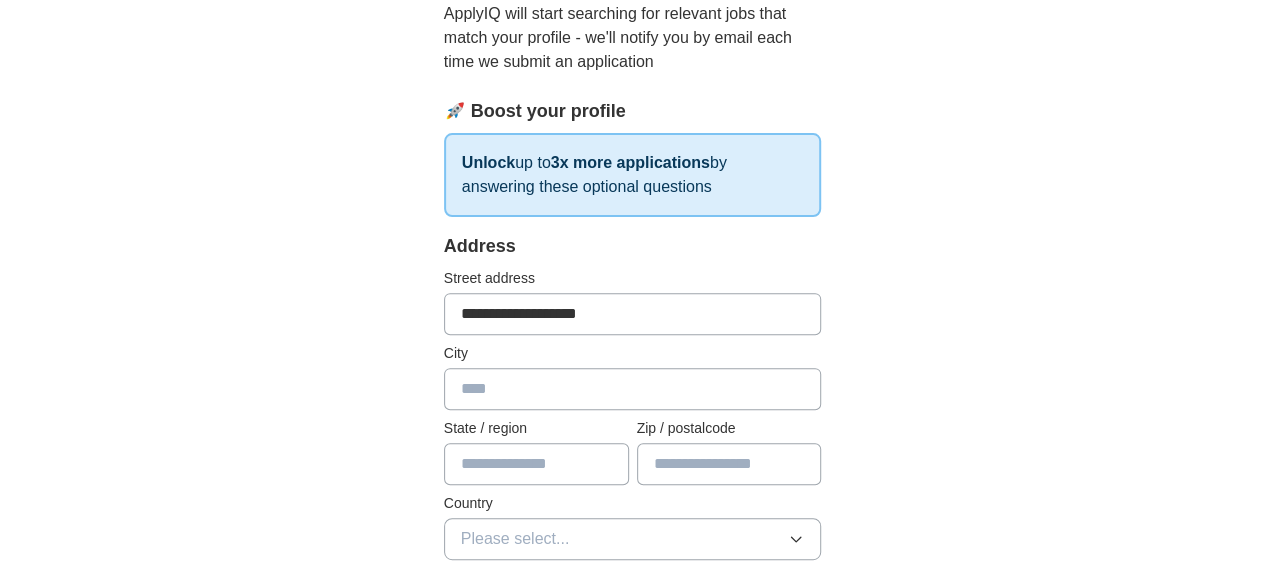 type on "********" 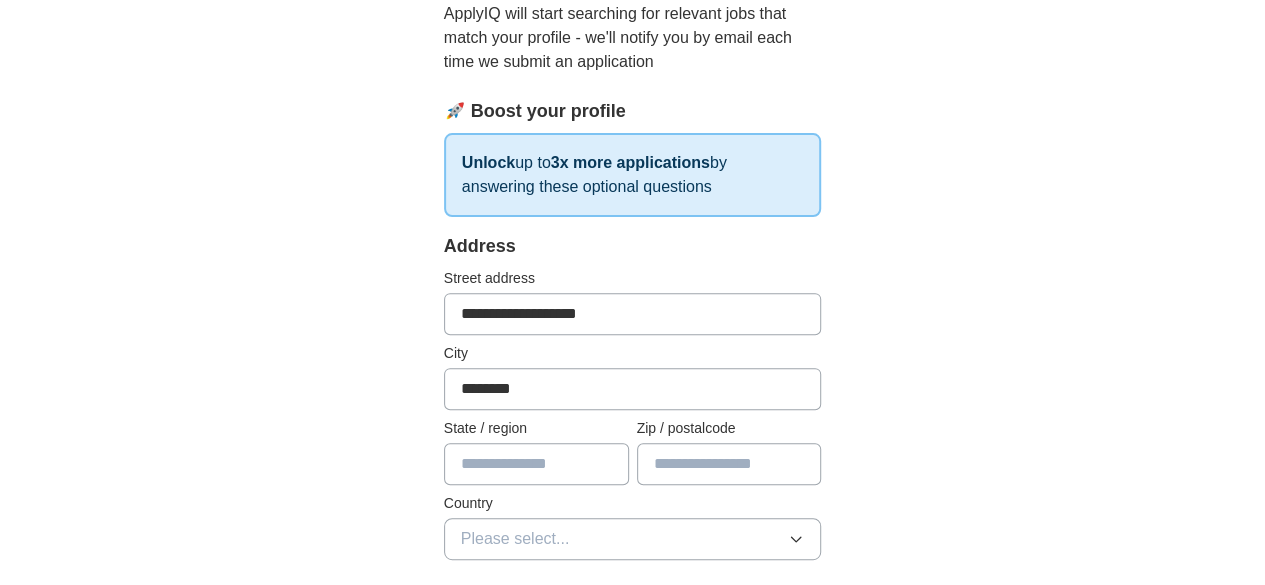 type on "**" 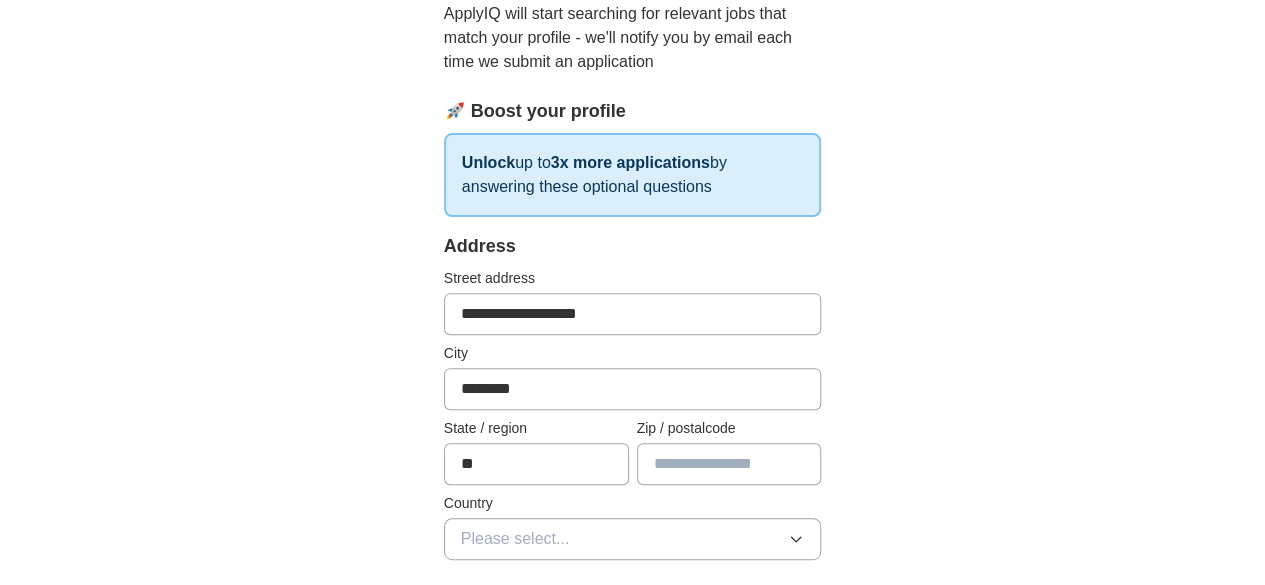 type on "*****" 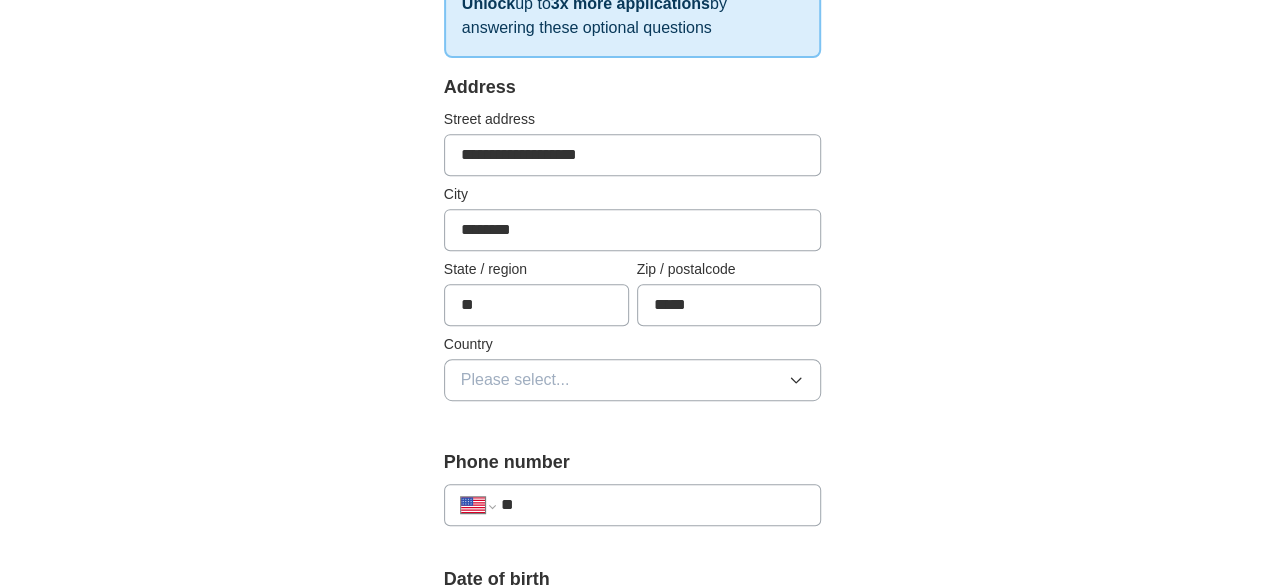 scroll, scrollTop: 386, scrollLeft: 0, axis: vertical 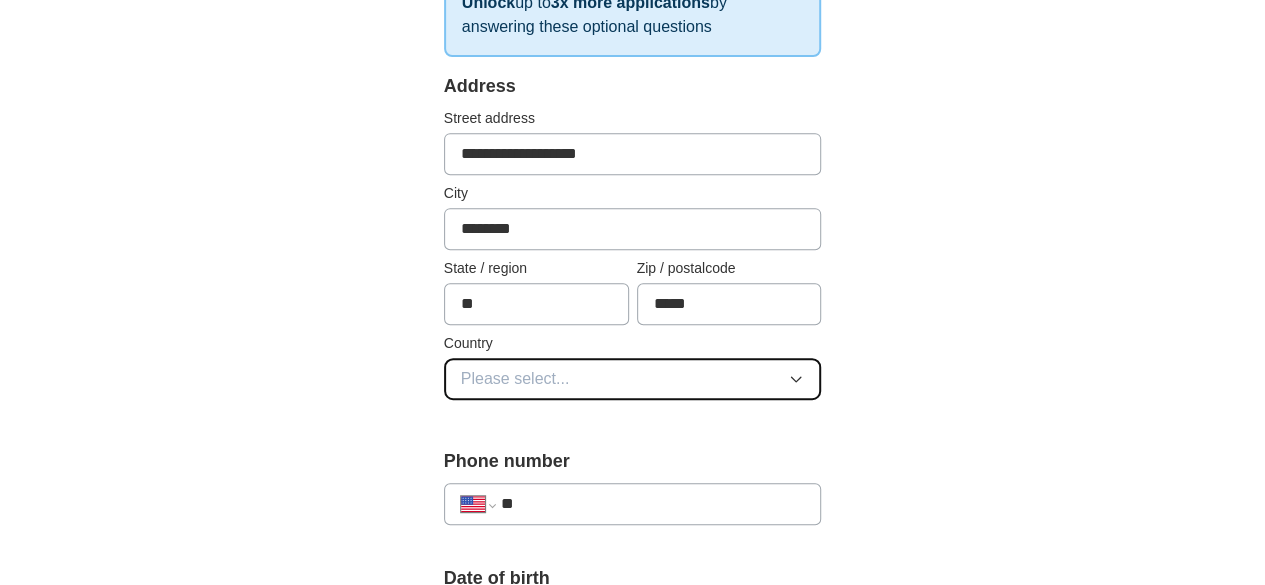 click 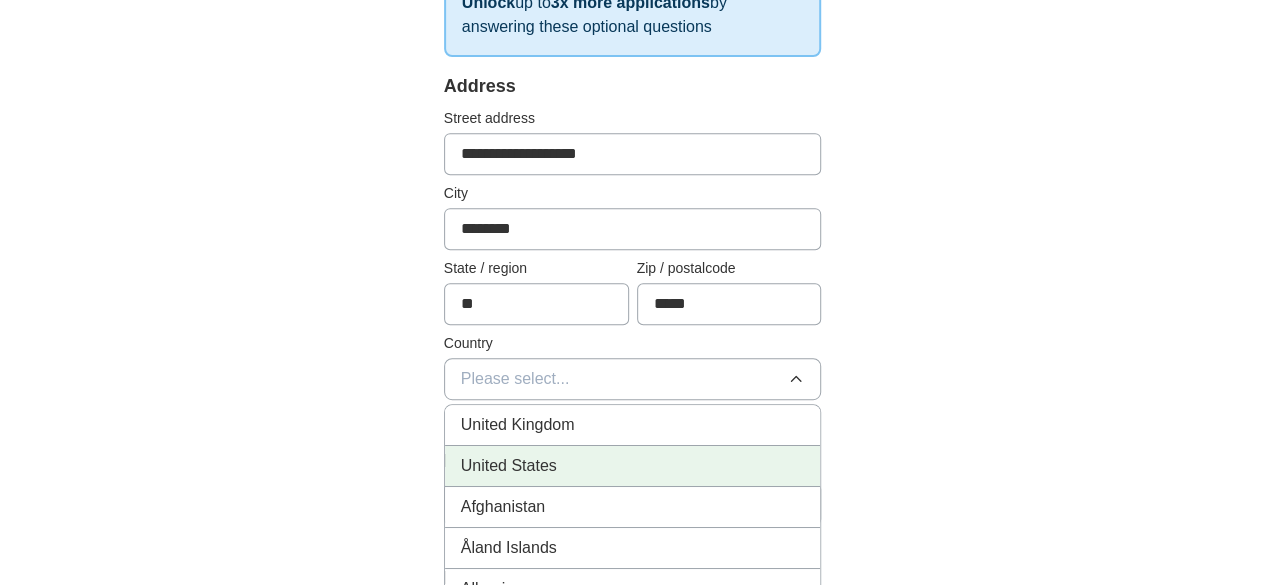 click on "United States" at bounding box center [633, 466] 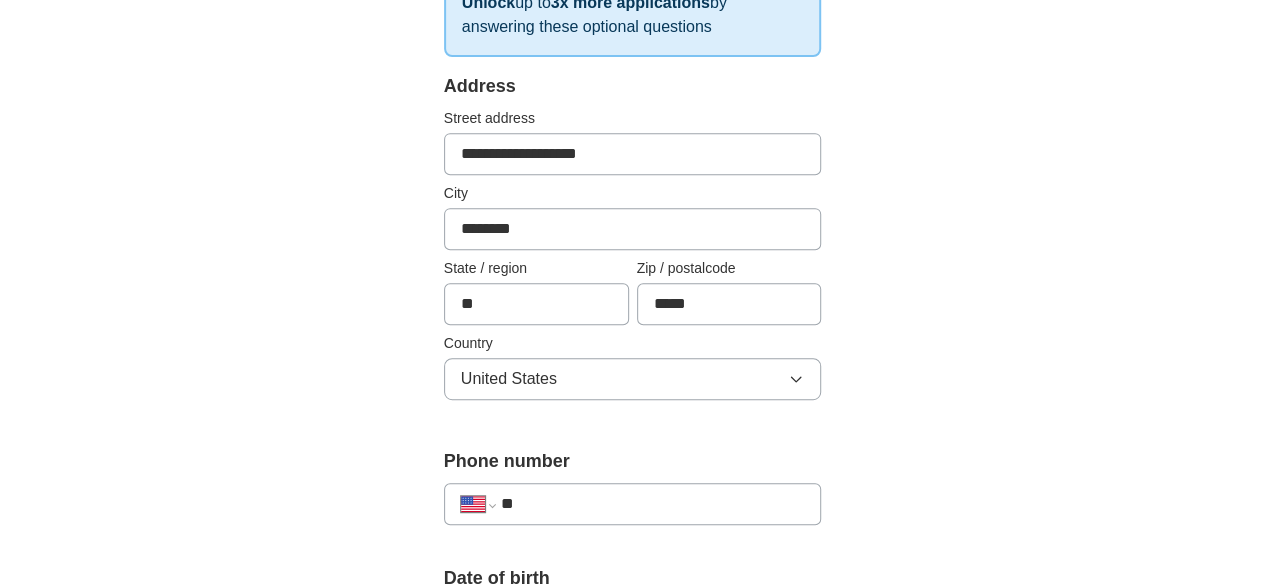 click on "**" at bounding box center [653, 504] 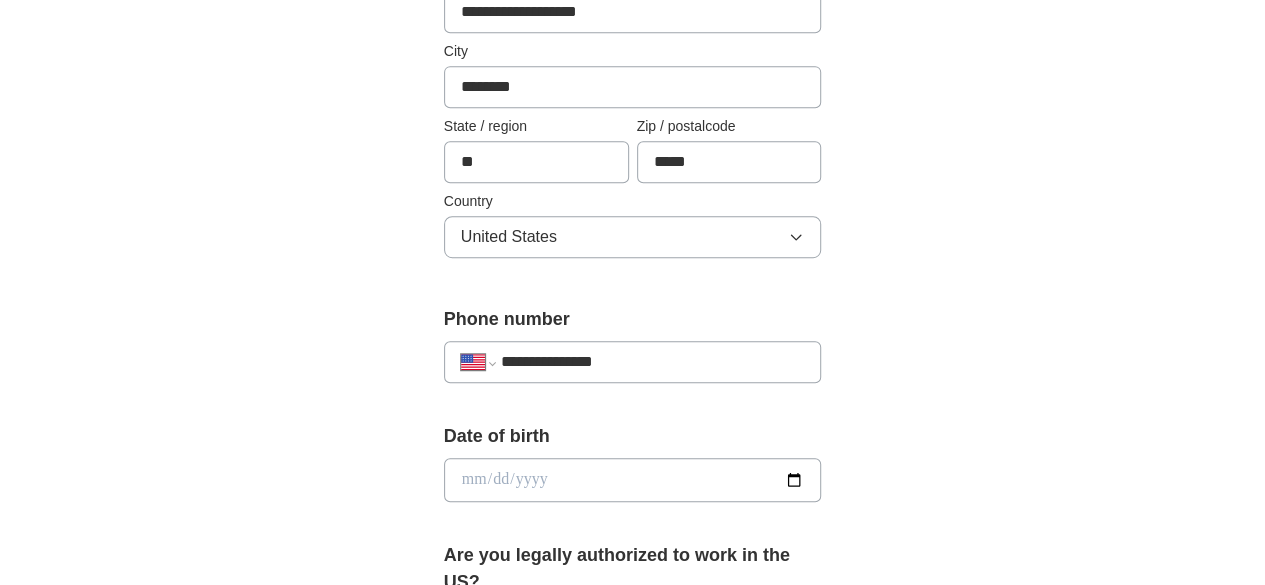 scroll, scrollTop: 635, scrollLeft: 0, axis: vertical 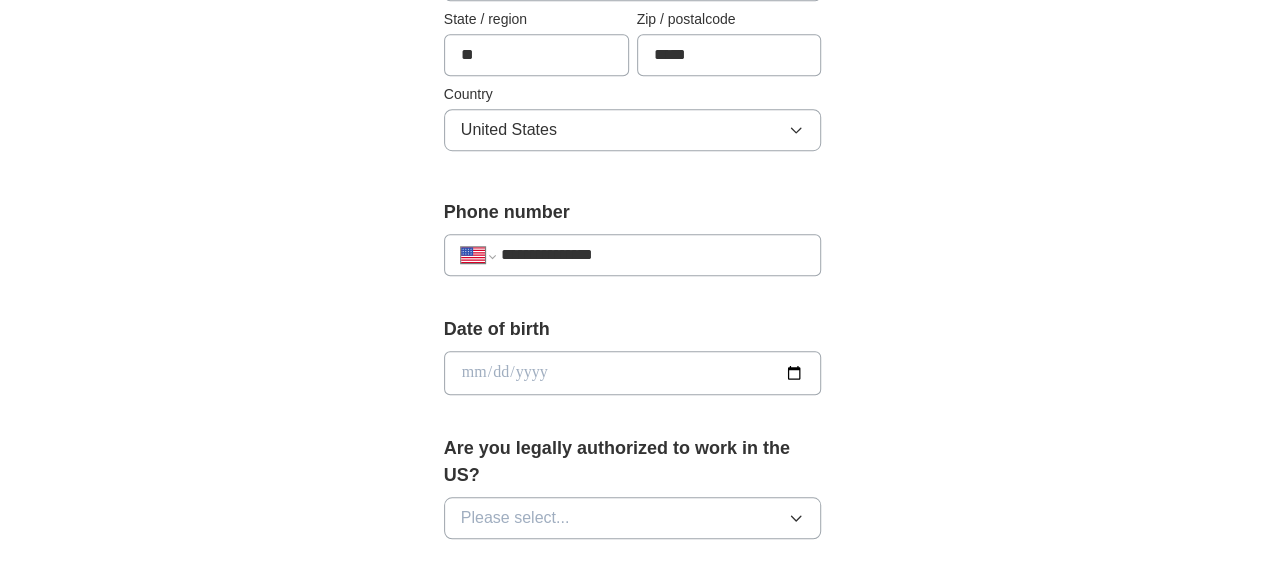 type on "**********" 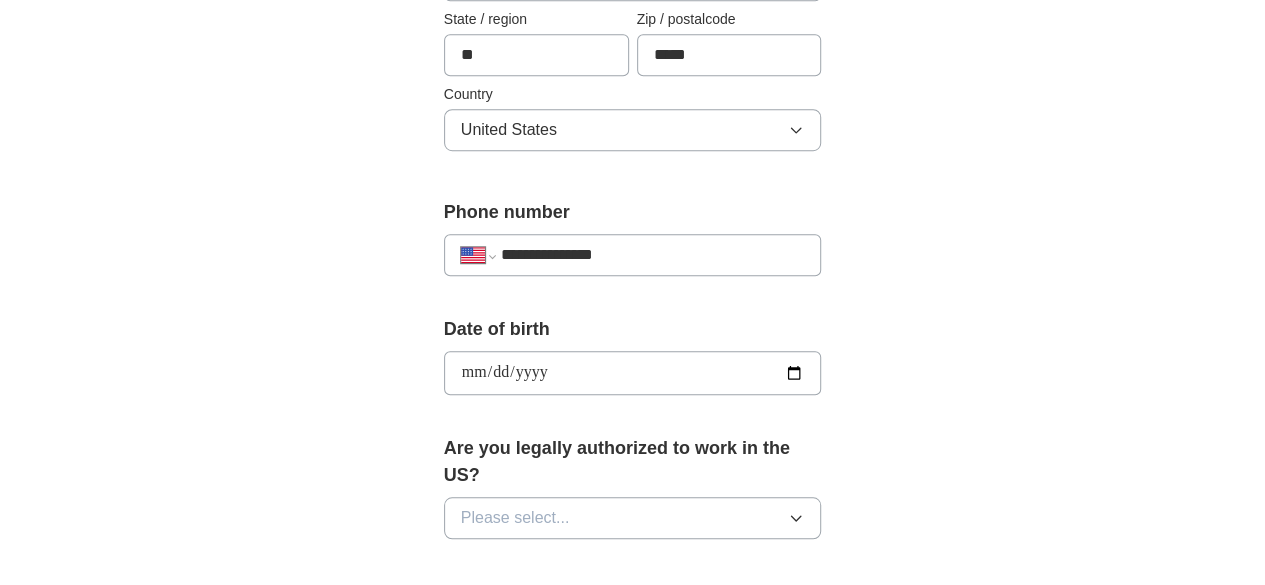click on "**********" at bounding box center [633, 373] 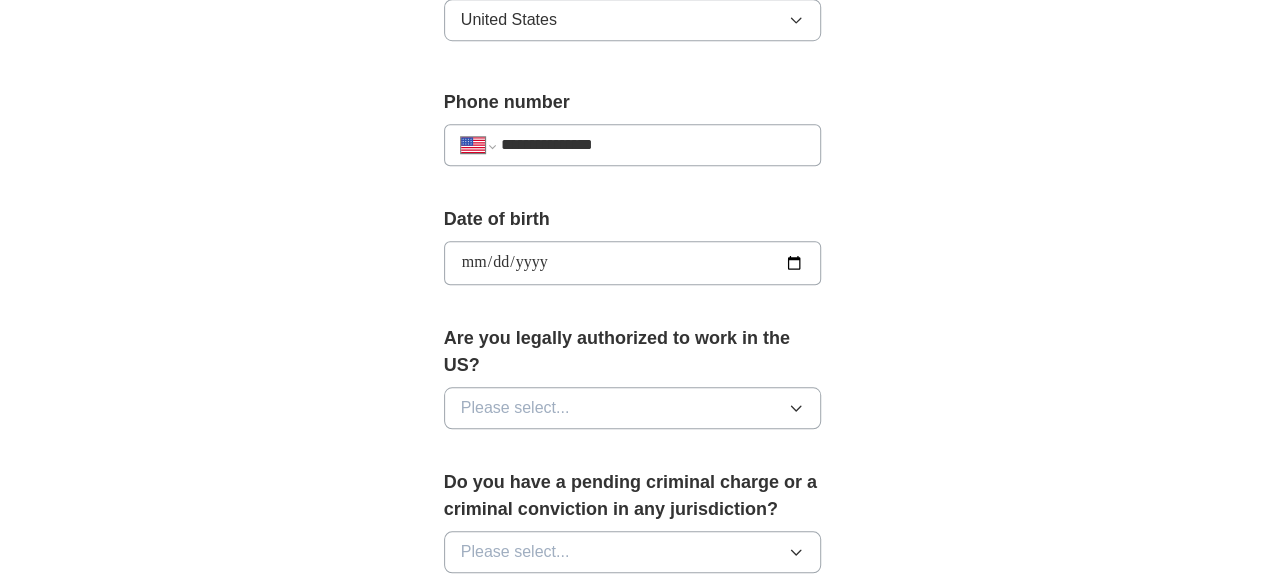 scroll, scrollTop: 747, scrollLeft: 0, axis: vertical 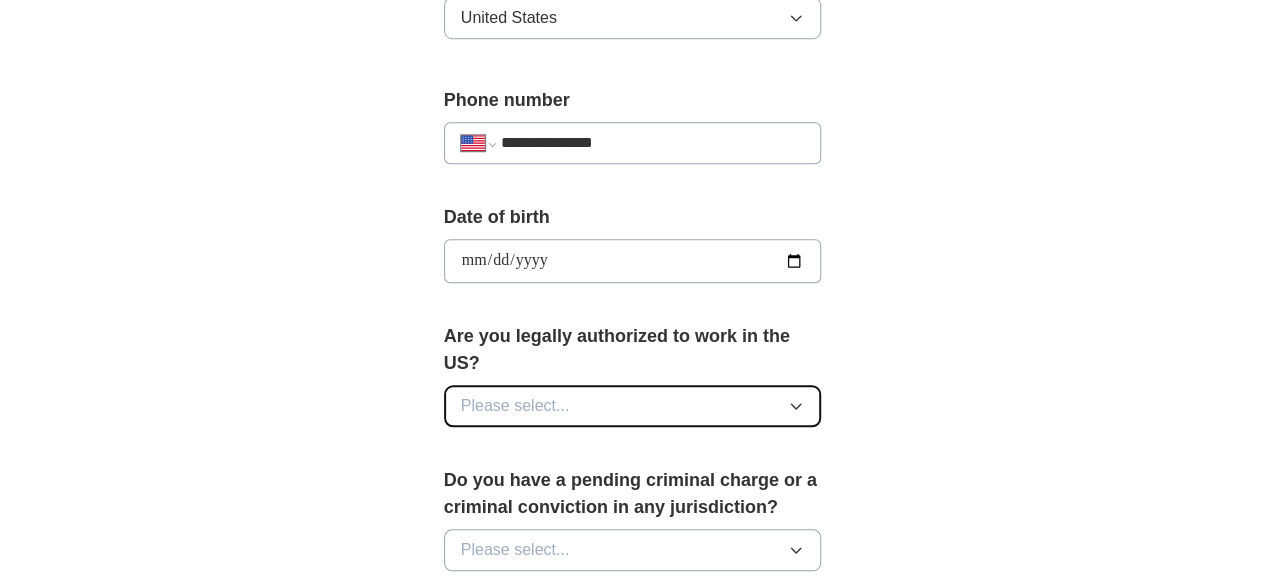 click 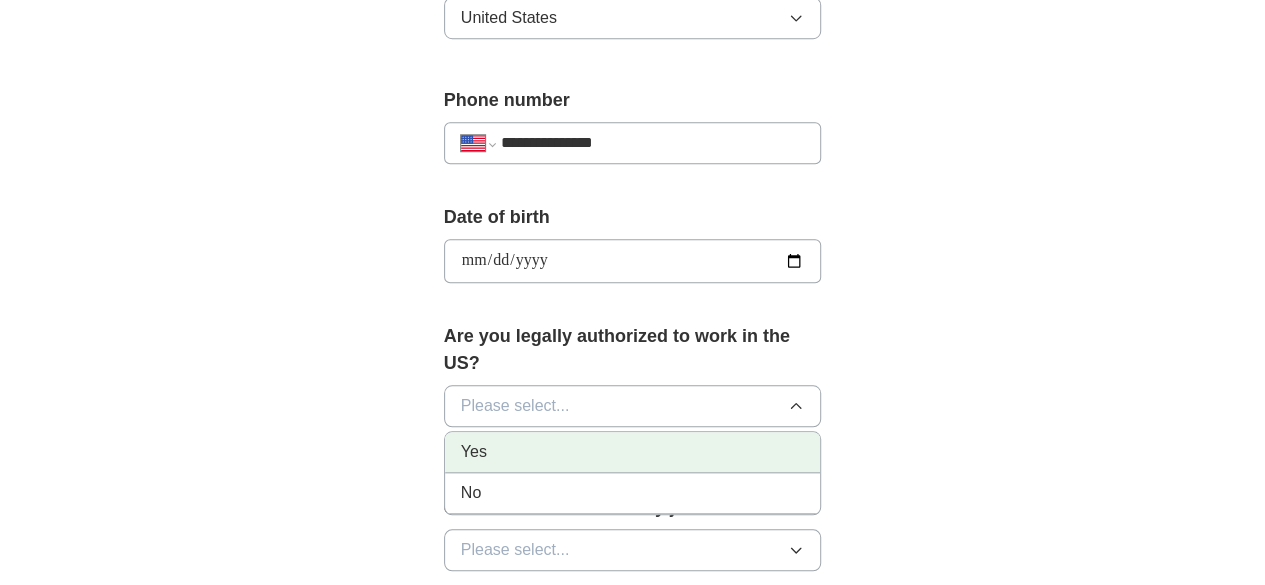 click on "Yes" at bounding box center (633, 452) 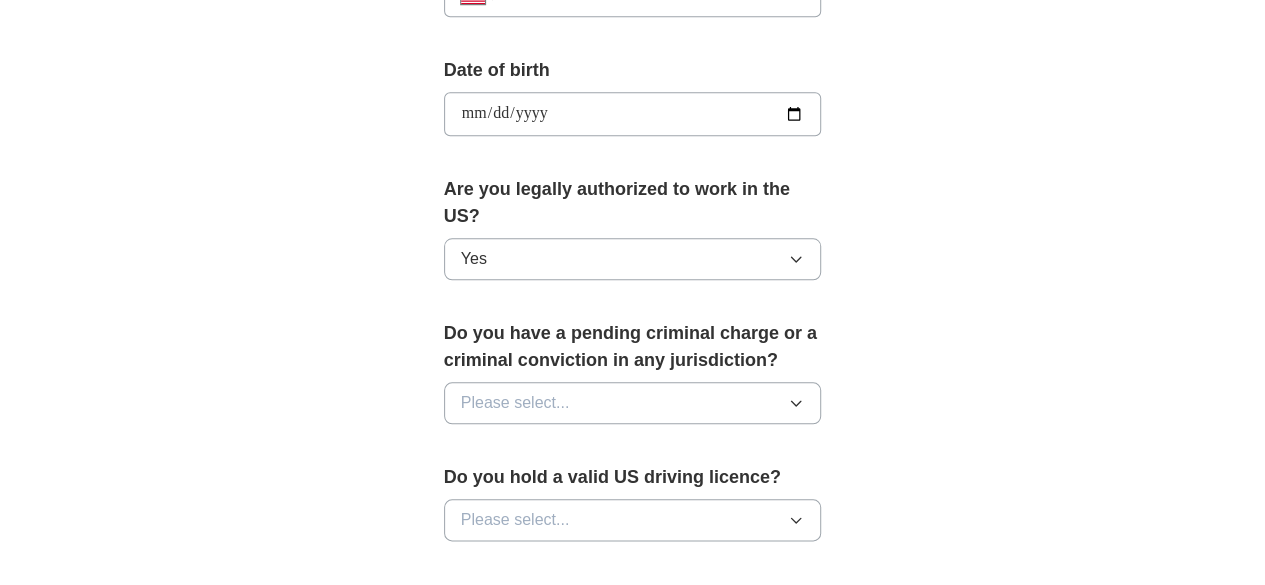 scroll, scrollTop: 964, scrollLeft: 0, axis: vertical 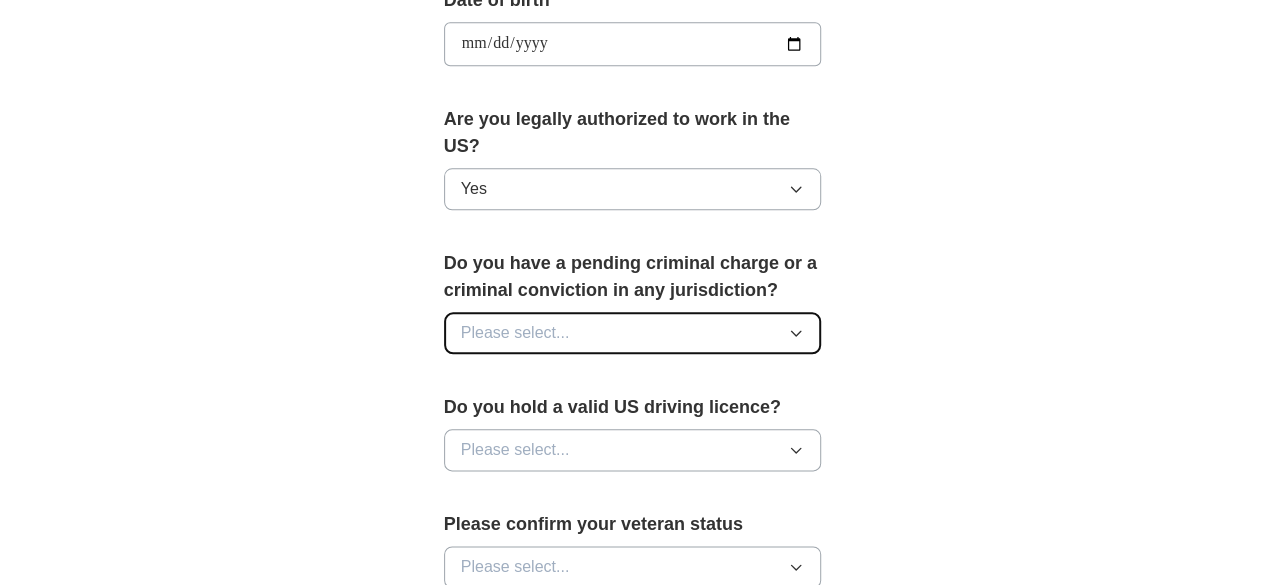 click 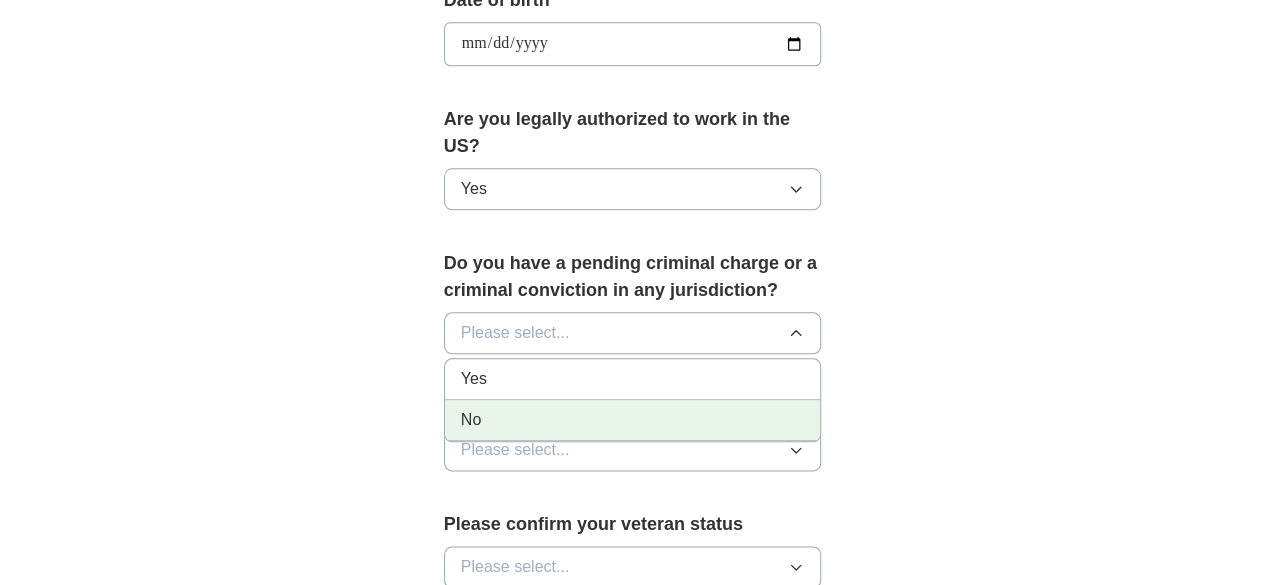 click on "No" at bounding box center (633, 420) 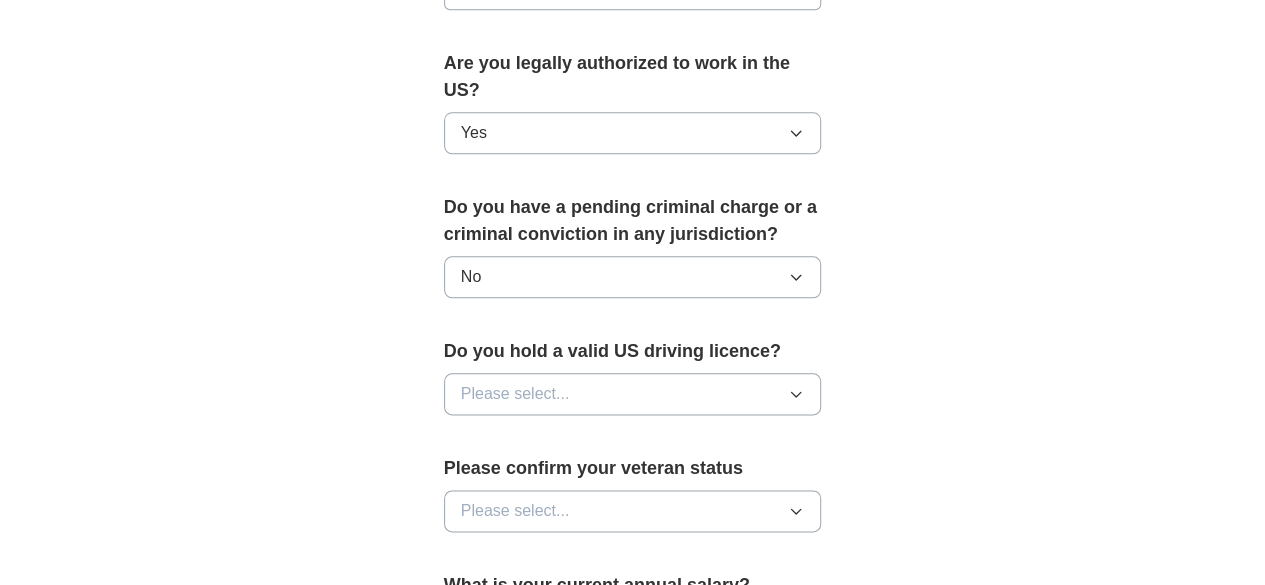 scroll, scrollTop: 1021, scrollLeft: 0, axis: vertical 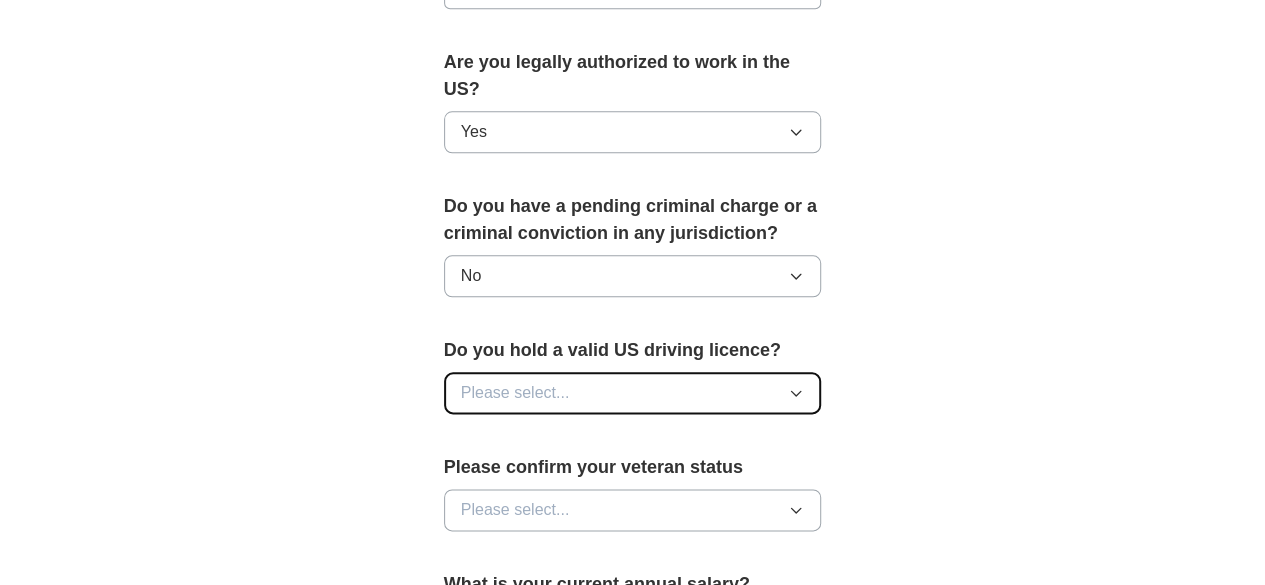 click 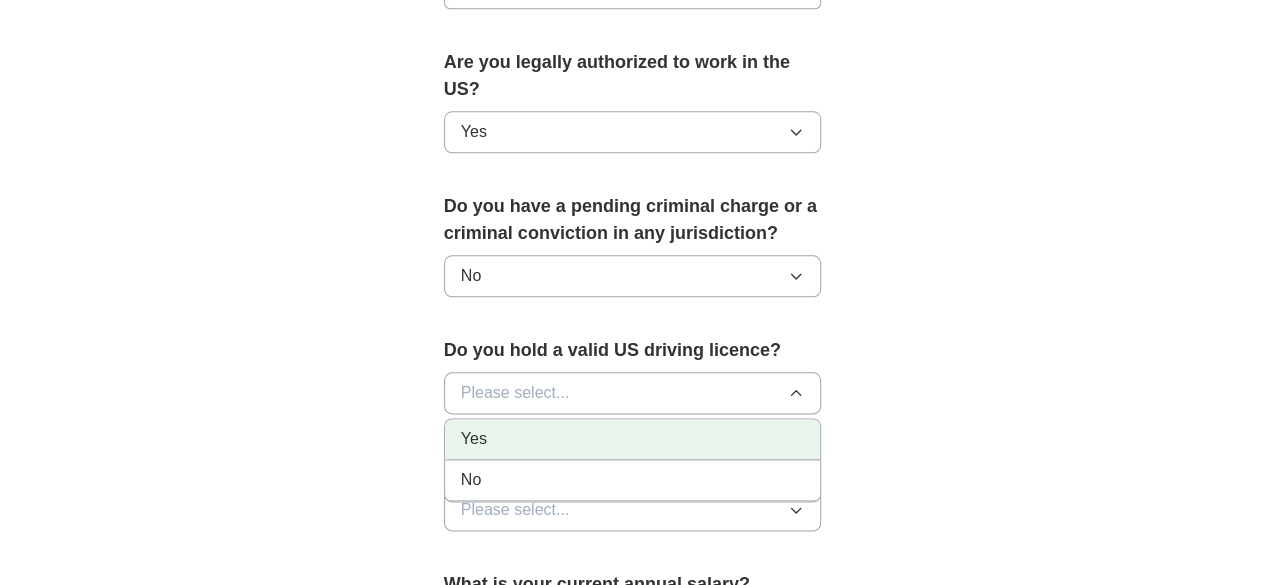 click on "Yes" at bounding box center [633, 439] 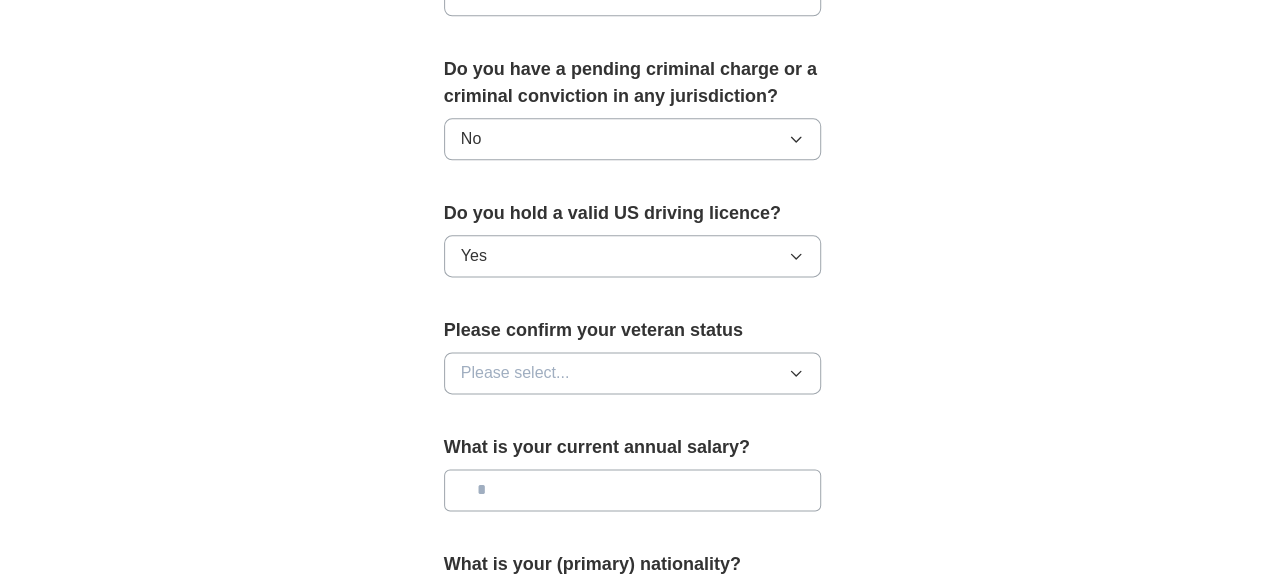 scroll, scrollTop: 1159, scrollLeft: 0, axis: vertical 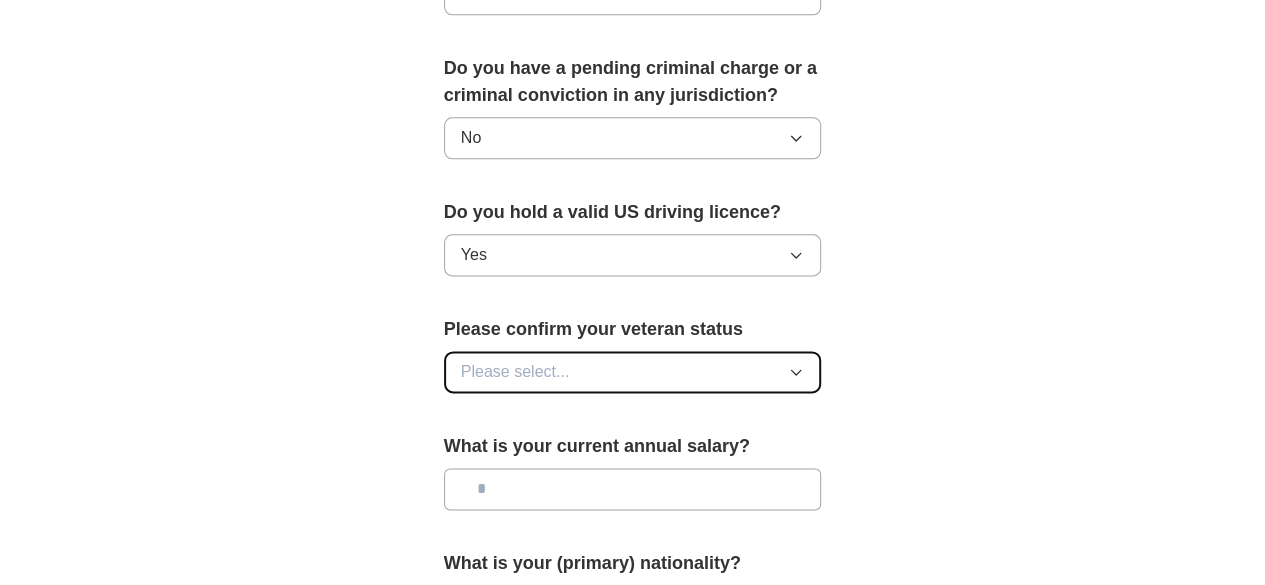 click on "Please select..." at bounding box center (633, 372) 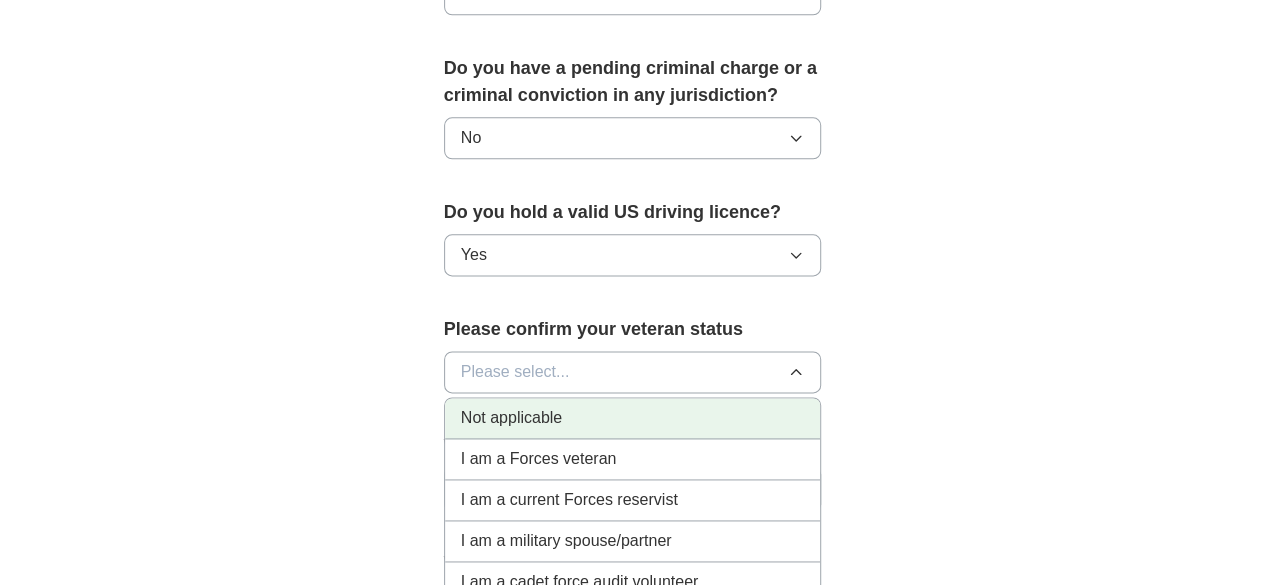 click on "Not applicable" at bounding box center [633, 418] 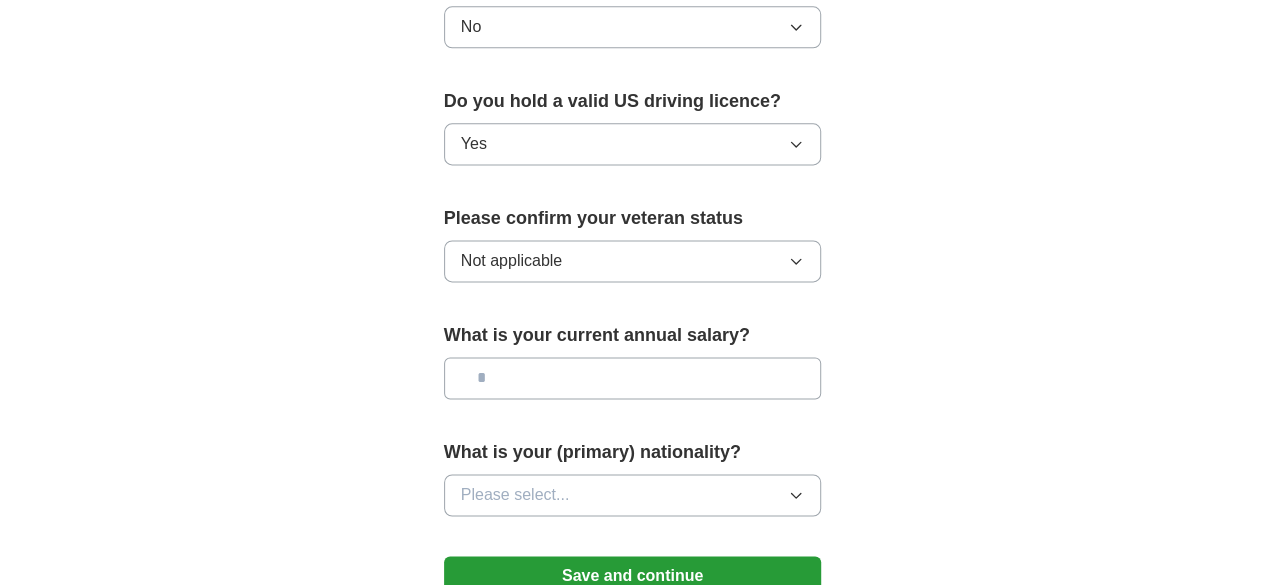 scroll, scrollTop: 1271, scrollLeft: 0, axis: vertical 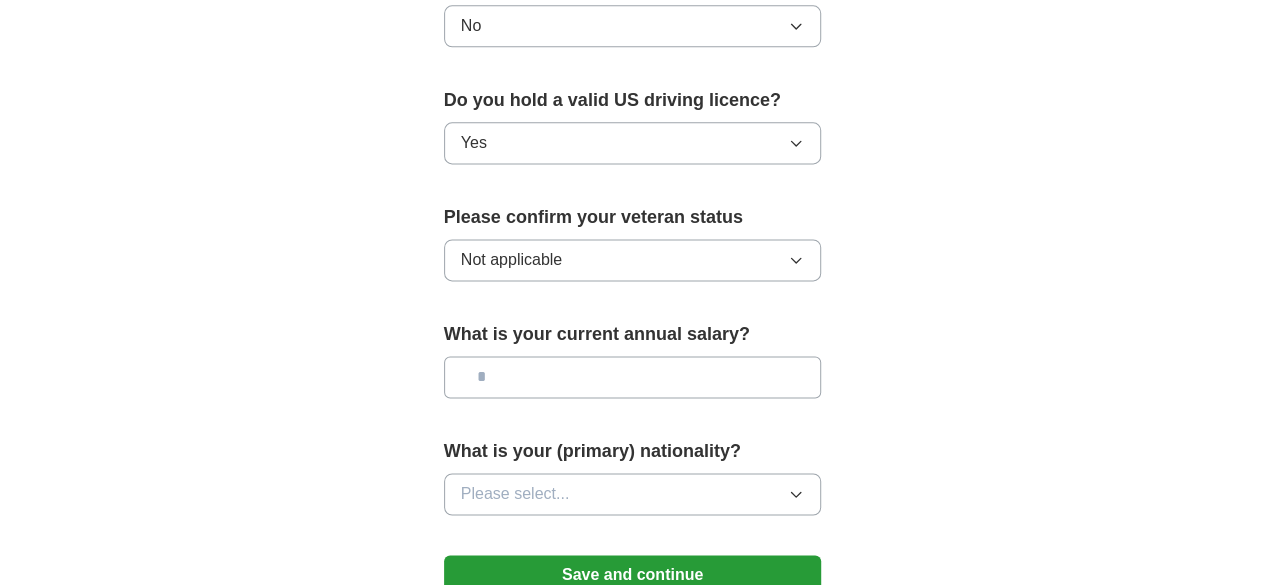 click at bounding box center (633, 377) 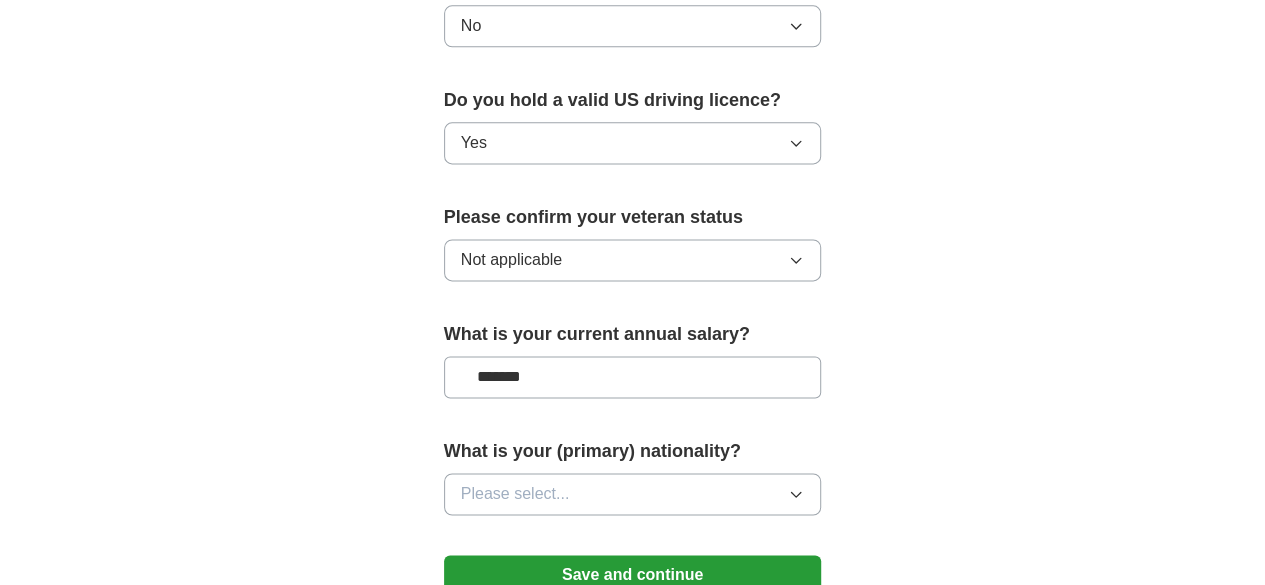 type on "*******" 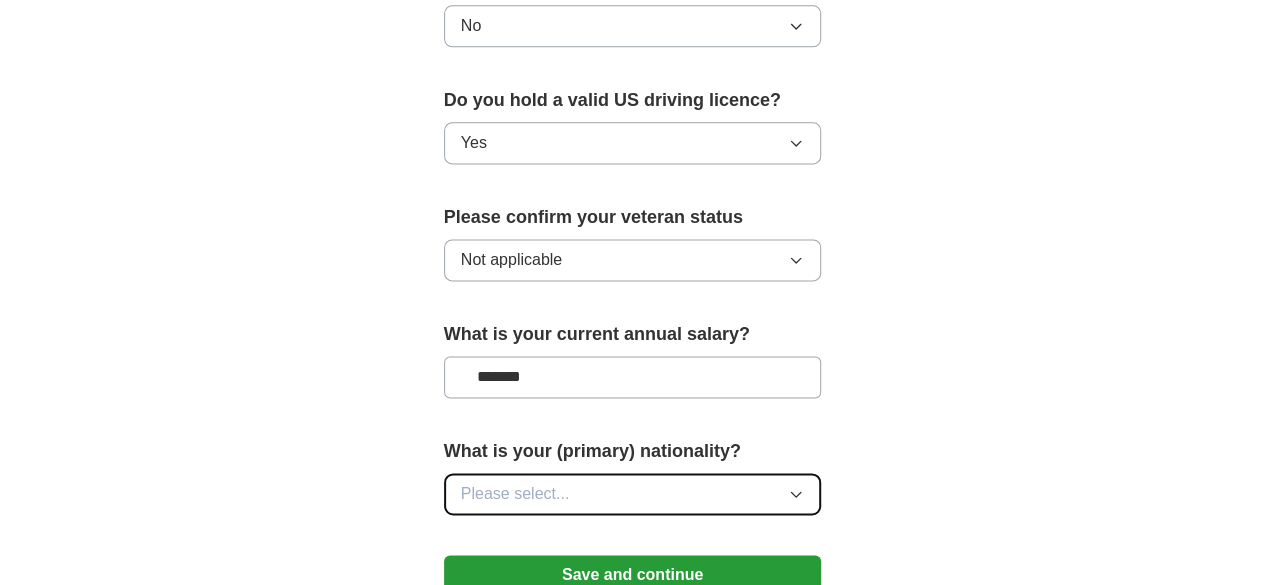 click on "Please select..." at bounding box center (633, 494) 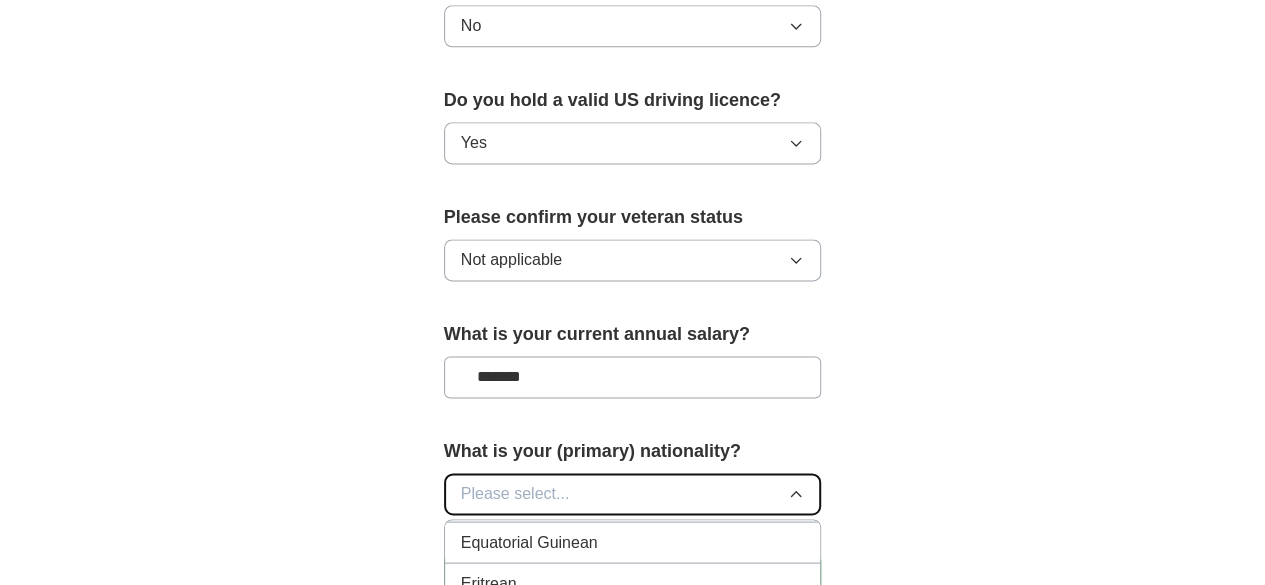 scroll, scrollTop: 2295, scrollLeft: 0, axis: vertical 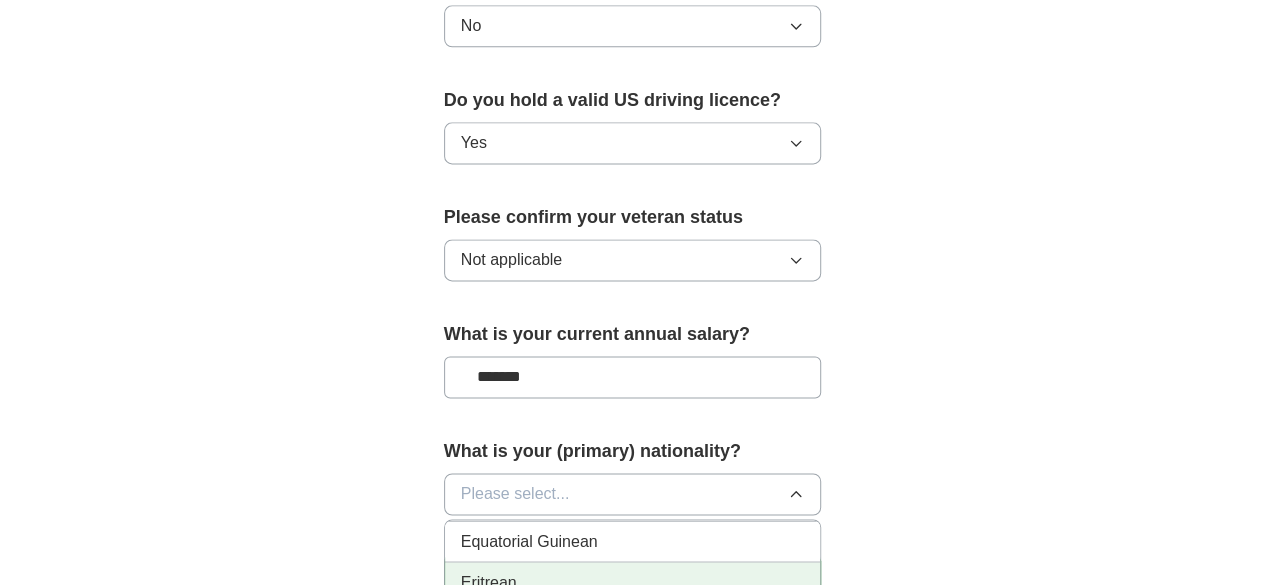 click on "Eritrean" at bounding box center [633, 582] 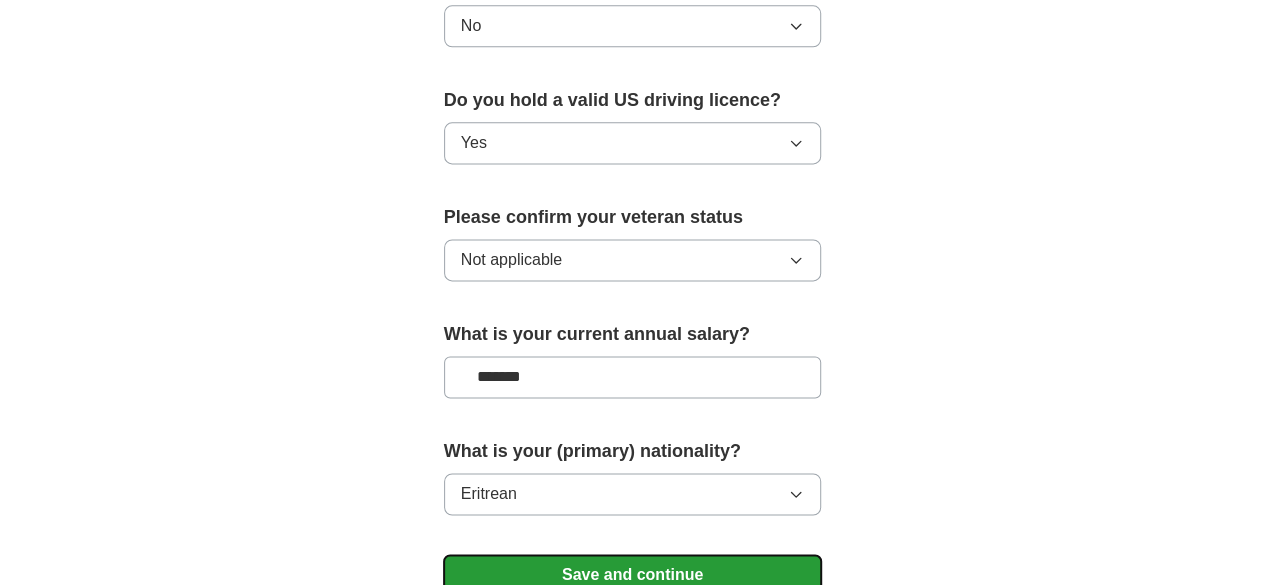 click on "Save and continue" at bounding box center [633, 575] 